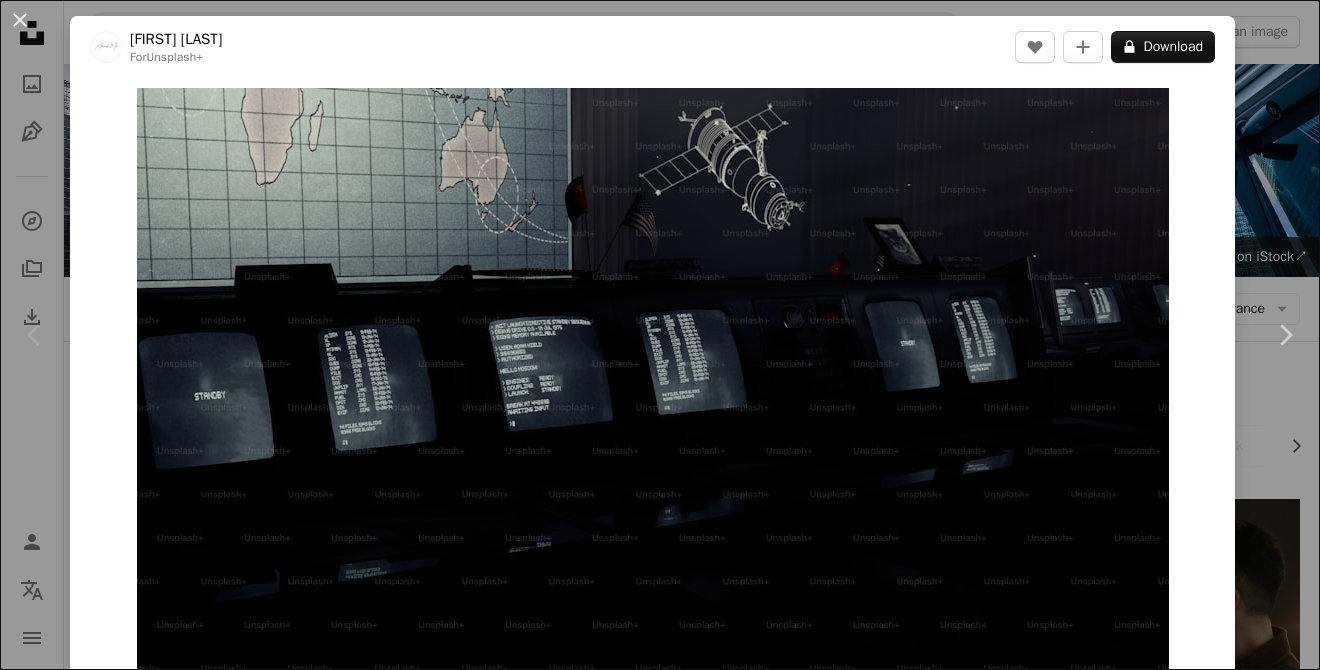 scroll, scrollTop: 1343, scrollLeft: 0, axis: vertical 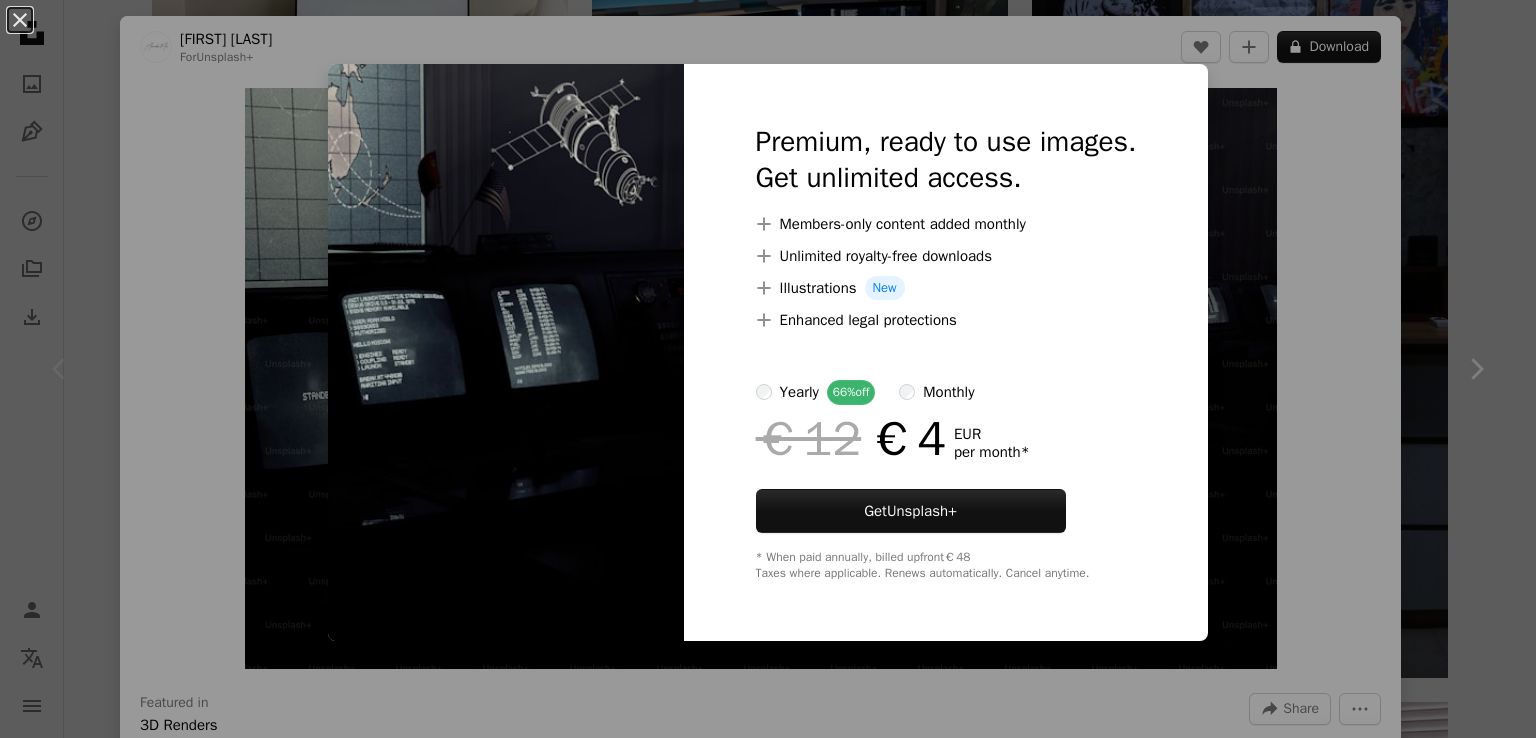 click on "An X shape Premium, ready to use images. Get unlimited access. A plus sign Members-only content added monthly A plus sign Unlimited royalty-free downloads A plus sign Illustrations New A plus sign Enhanced legal protections yearly 66% off monthly €12 €4 EUR per month * Get Unsplash+ * When paid annually, billed upfront €48 Taxes where applicable. Renews automatically. Cancel anytime." at bounding box center (768, 369) 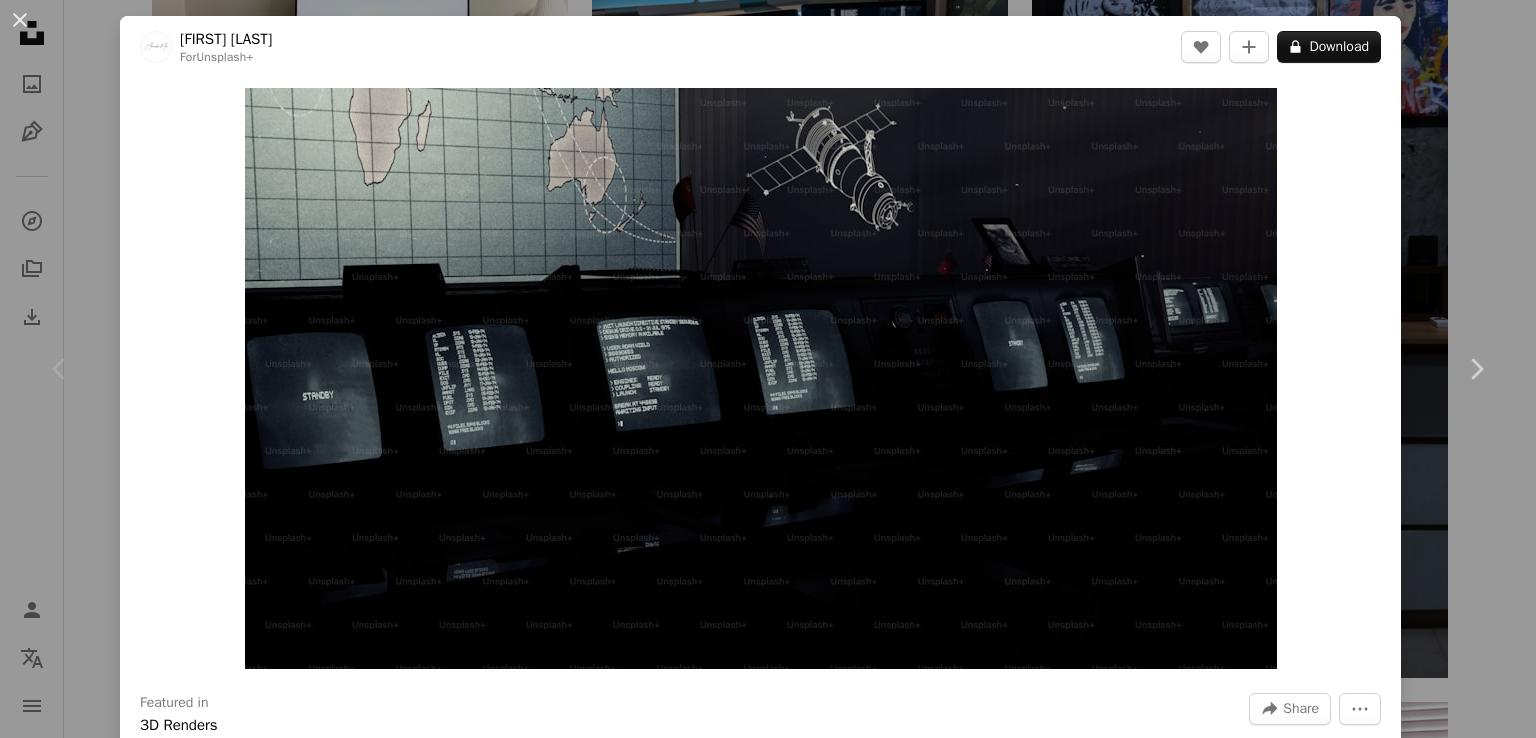 scroll, scrollTop: 1343, scrollLeft: 0, axis: vertical 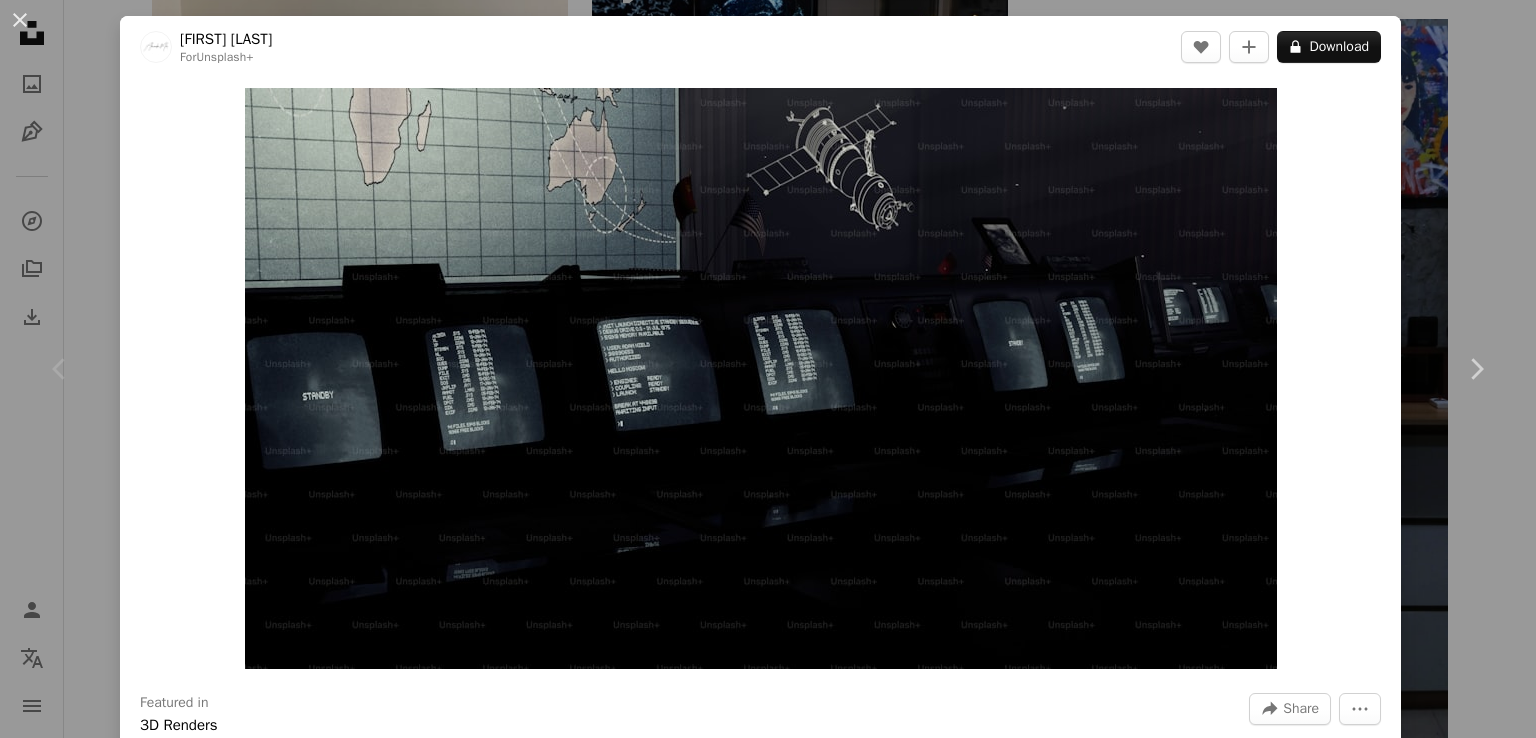 click on "An X shape Chevron left Chevron right [FIRST] [LAST] For Unsplash+ A heart A plus sign A lock Download Zoom in Featured in 3D Renders A forward-right arrow Share More Actions Calendar outlined Published on June 19, 2023 Safety Licensed under the Unsplash+ License 90s vintage retro digital image render old computers 80s computer lab screens cgi cold war old pc 80's and 90's nostalgia launch control Backgrounds From this series Chevron right Plus sign for Unsplash+ Plus sign for Unsplash+ Plus sign for Unsplash+ Plus sign for Unsplash+ Plus sign for Unsplash+ Plus sign for Unsplash+ Plus sign for Unsplash+ Plus sign for Unsplash+ Plus sign for Unsplash+ Plus sign for Unsplash+ Related images Plus sign for Unsplash+ A heart A plus sign [FIRST] [LAST] For Unsplash+ A lock Download Plus sign for Unsplash+ A heart A plus sign [FIRST] [LAST] For Unsplash+ A lock Download Plus sign for Unsplash+ A heart A plus sign [FIRST] [LAST] For" at bounding box center (768, 369) 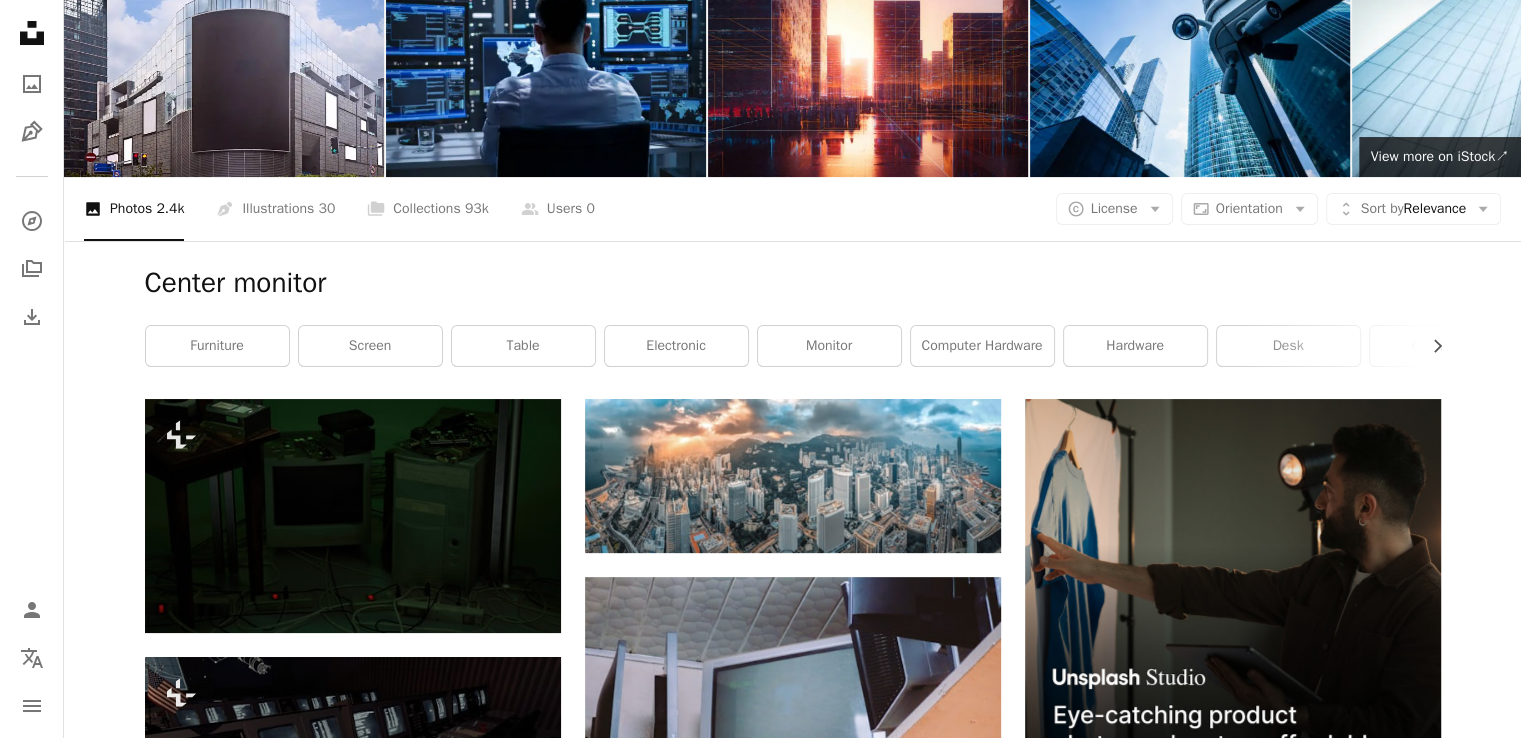 scroll, scrollTop: 0, scrollLeft: 0, axis: both 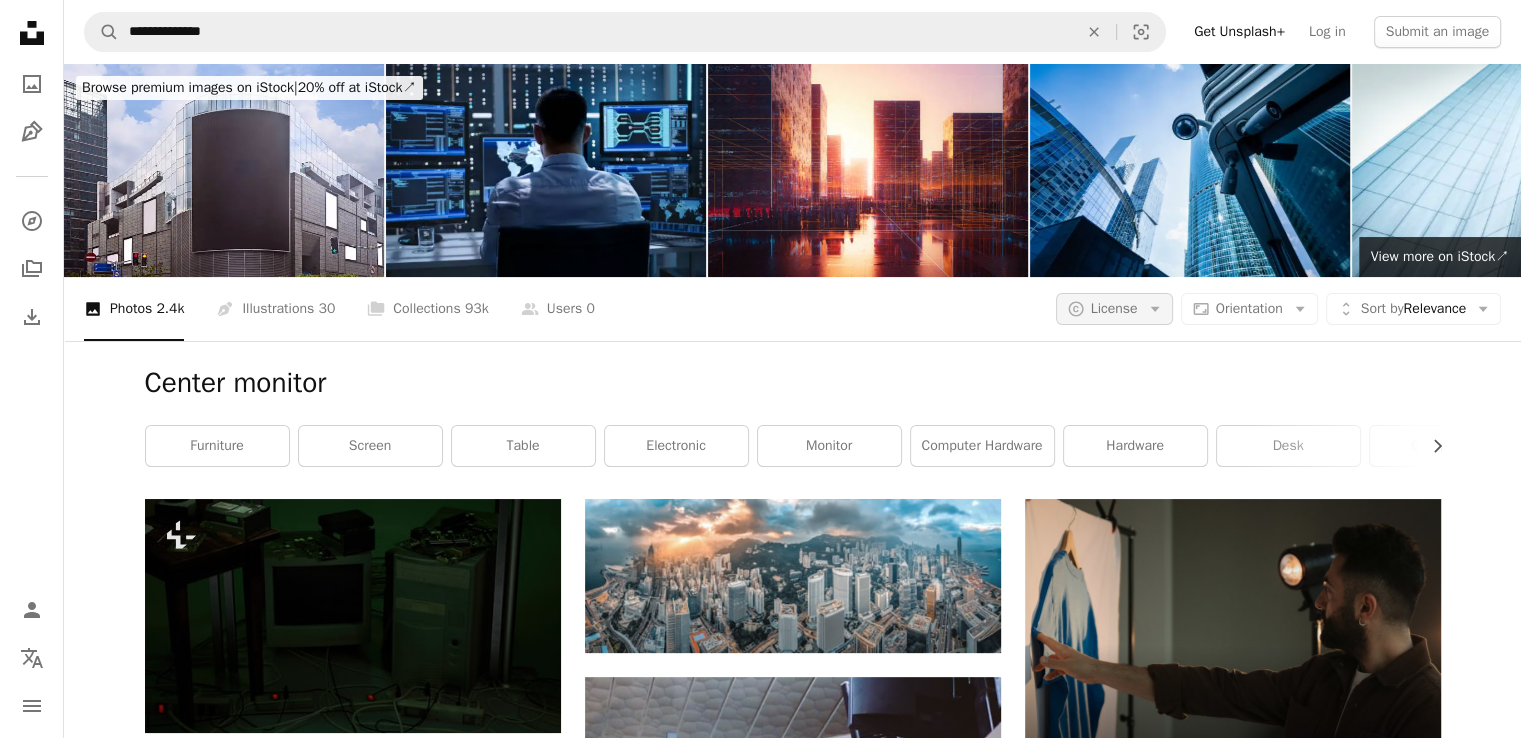 click on "License" at bounding box center [1114, 308] 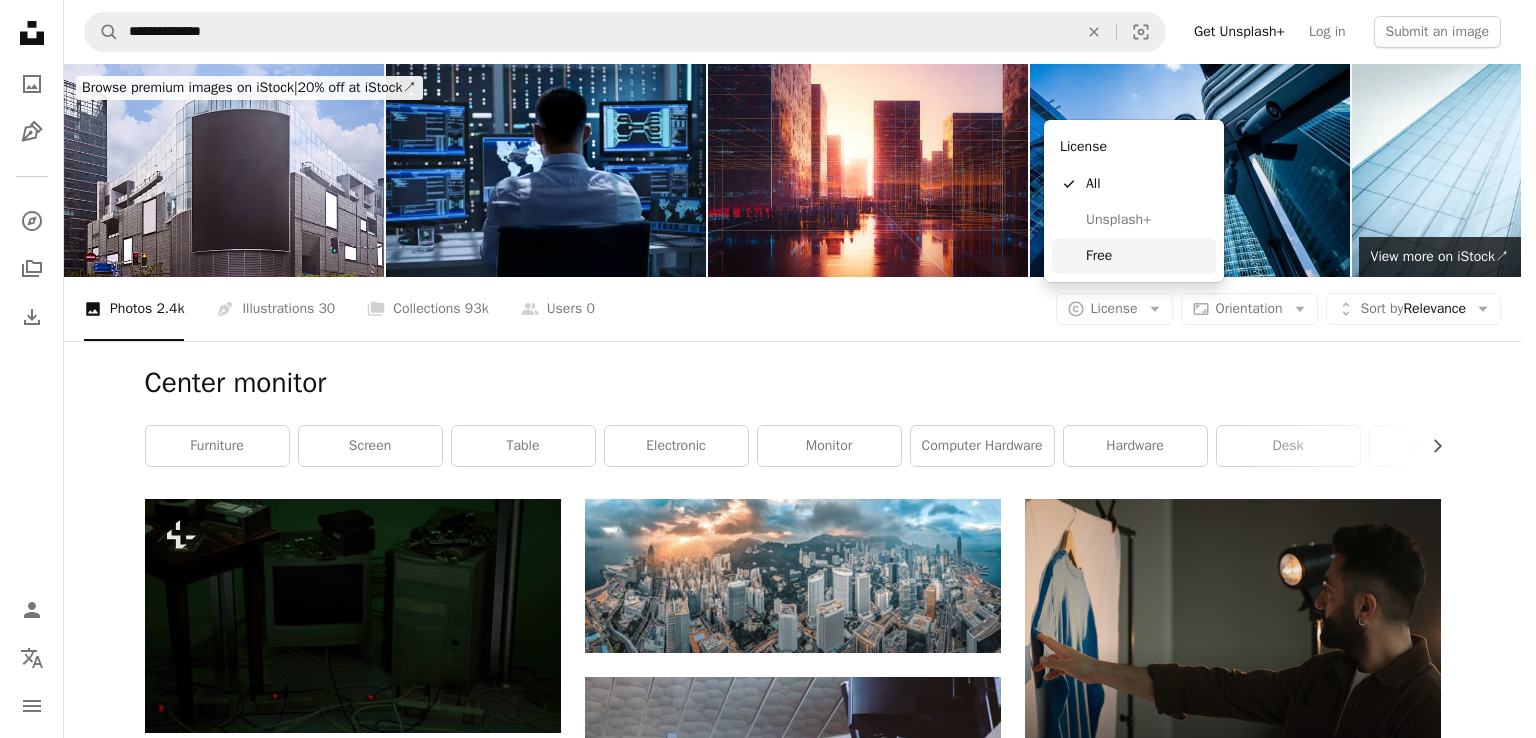 click on "Free" at bounding box center (1134, 256) 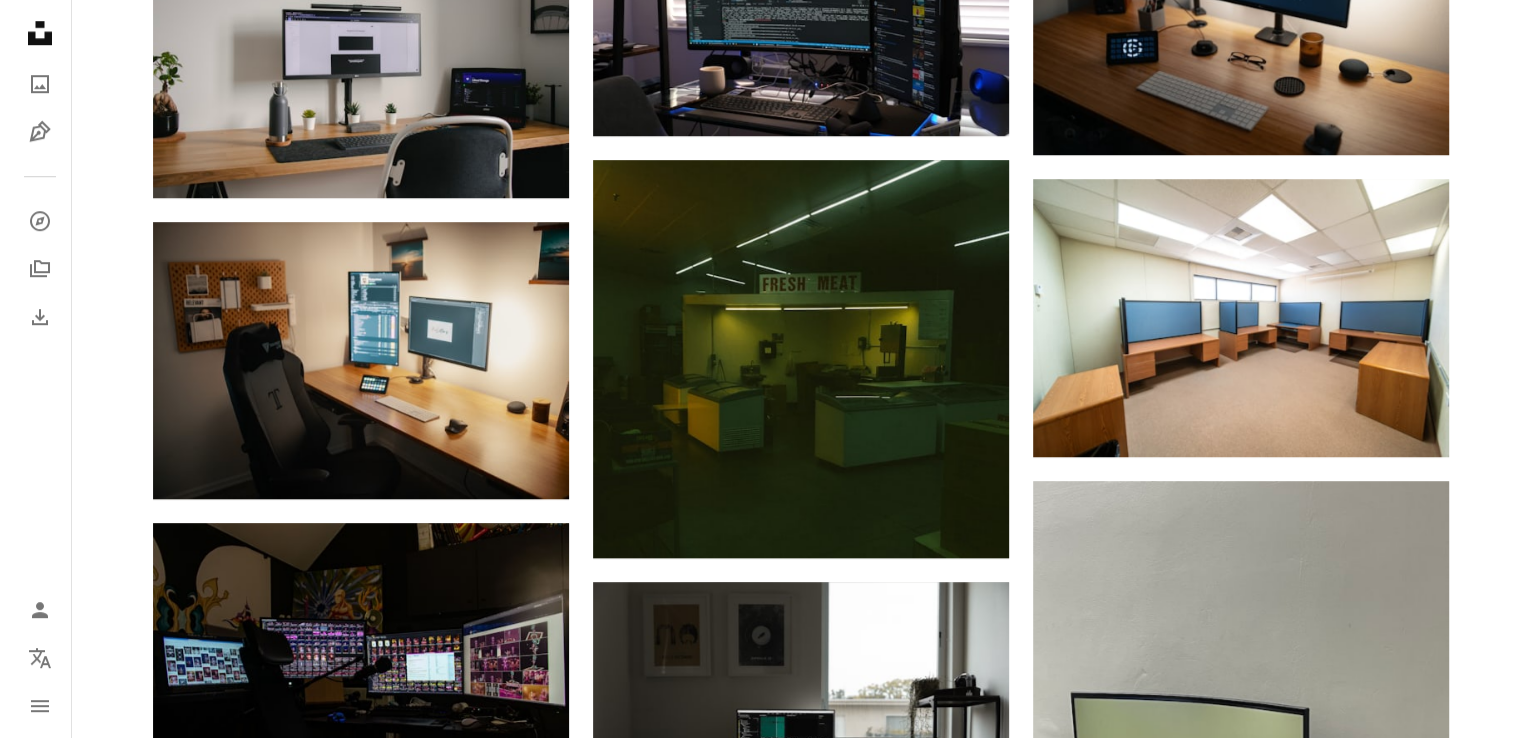 scroll, scrollTop: 1600, scrollLeft: 0, axis: vertical 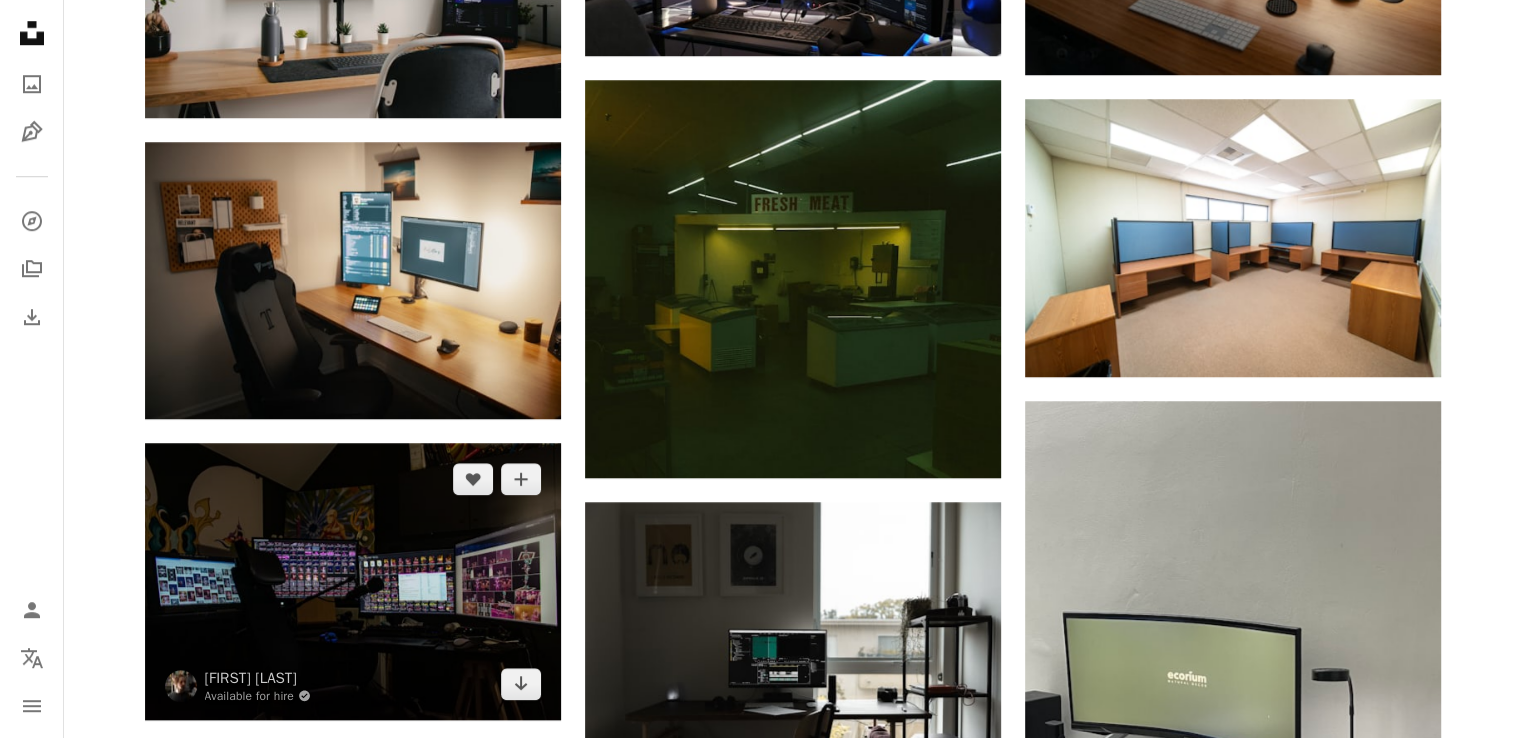 click at bounding box center (353, 581) 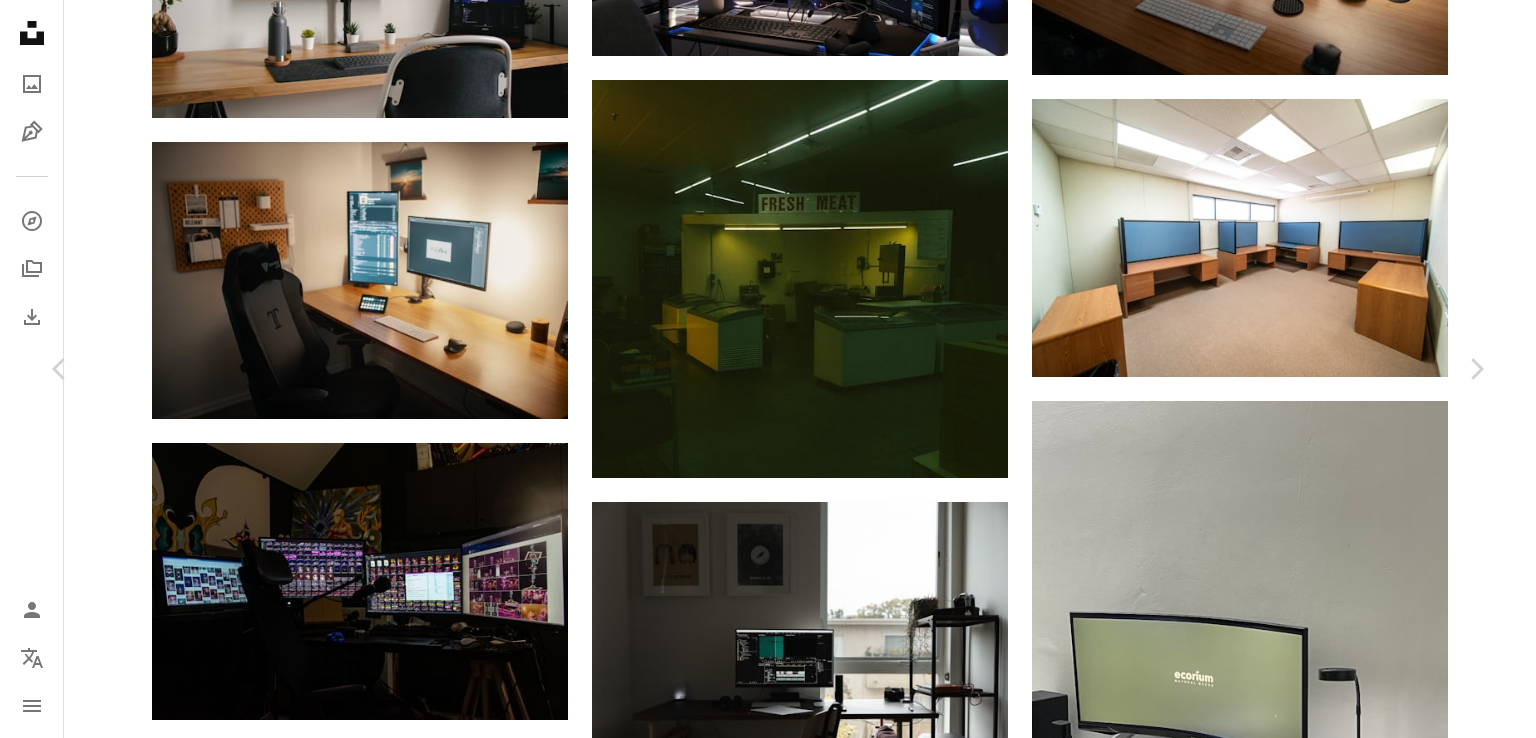 scroll, scrollTop: 2700, scrollLeft: 0, axis: vertical 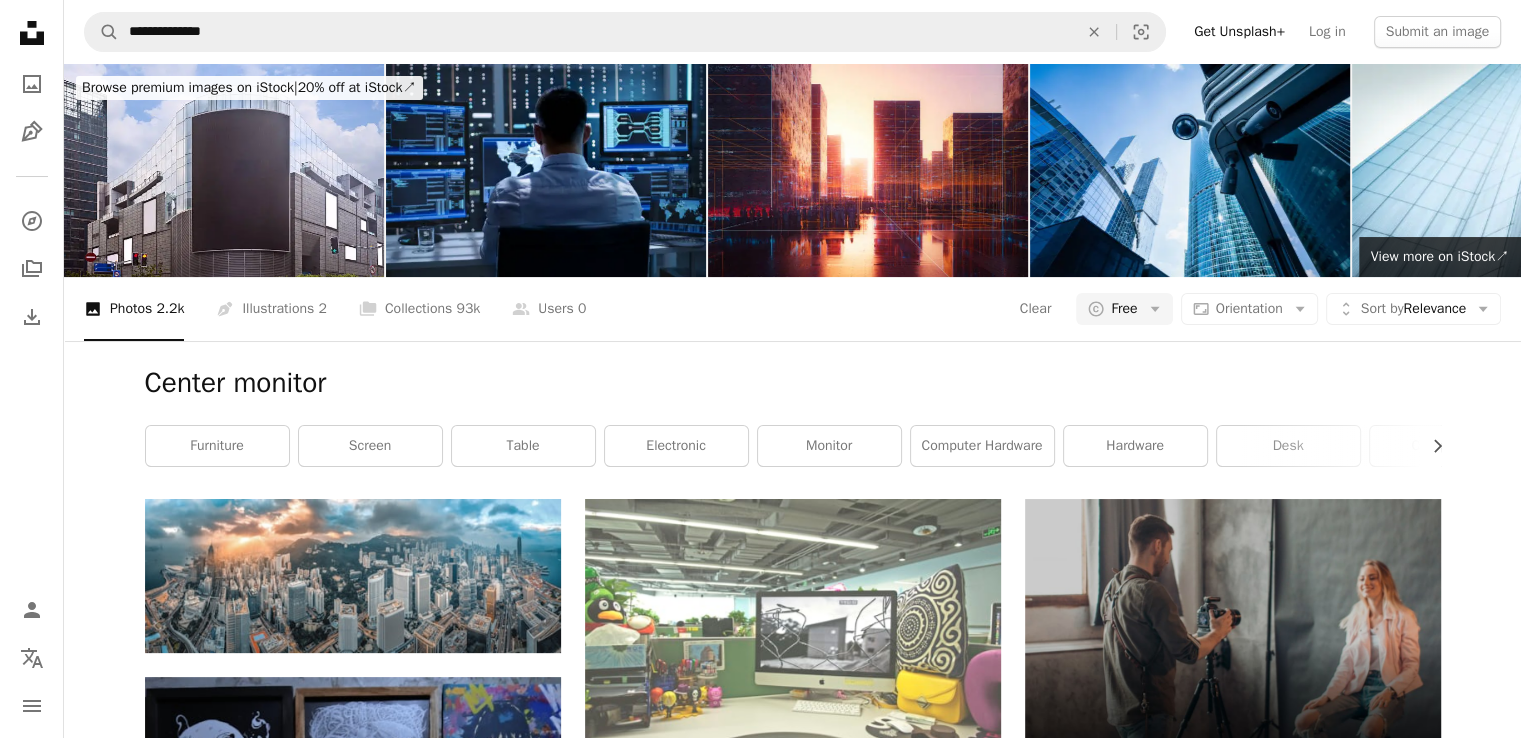 drag, startPoint x: 1473, startPoint y: 376, endPoint x: 1477, endPoint y: 166, distance: 210.03809 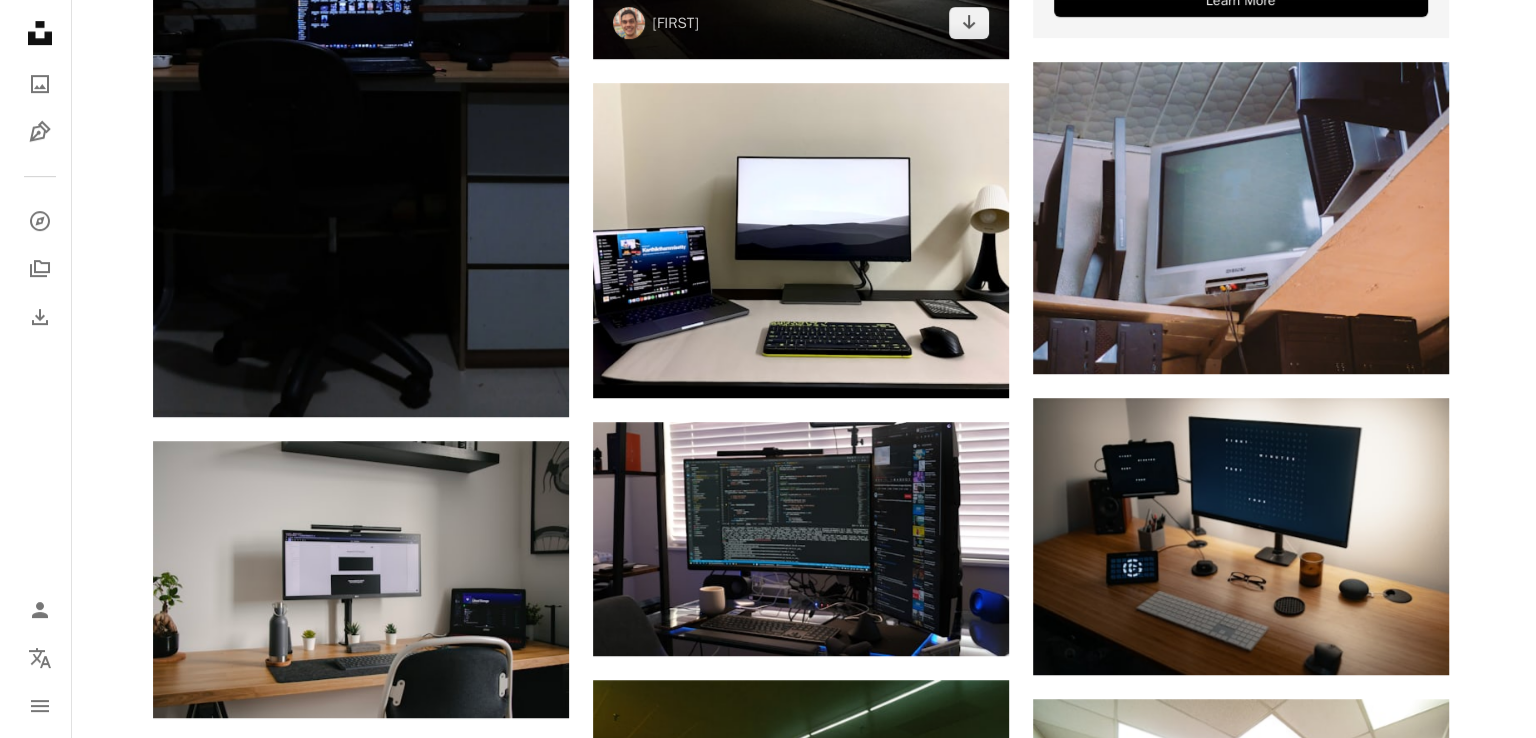 scroll, scrollTop: 600, scrollLeft: 0, axis: vertical 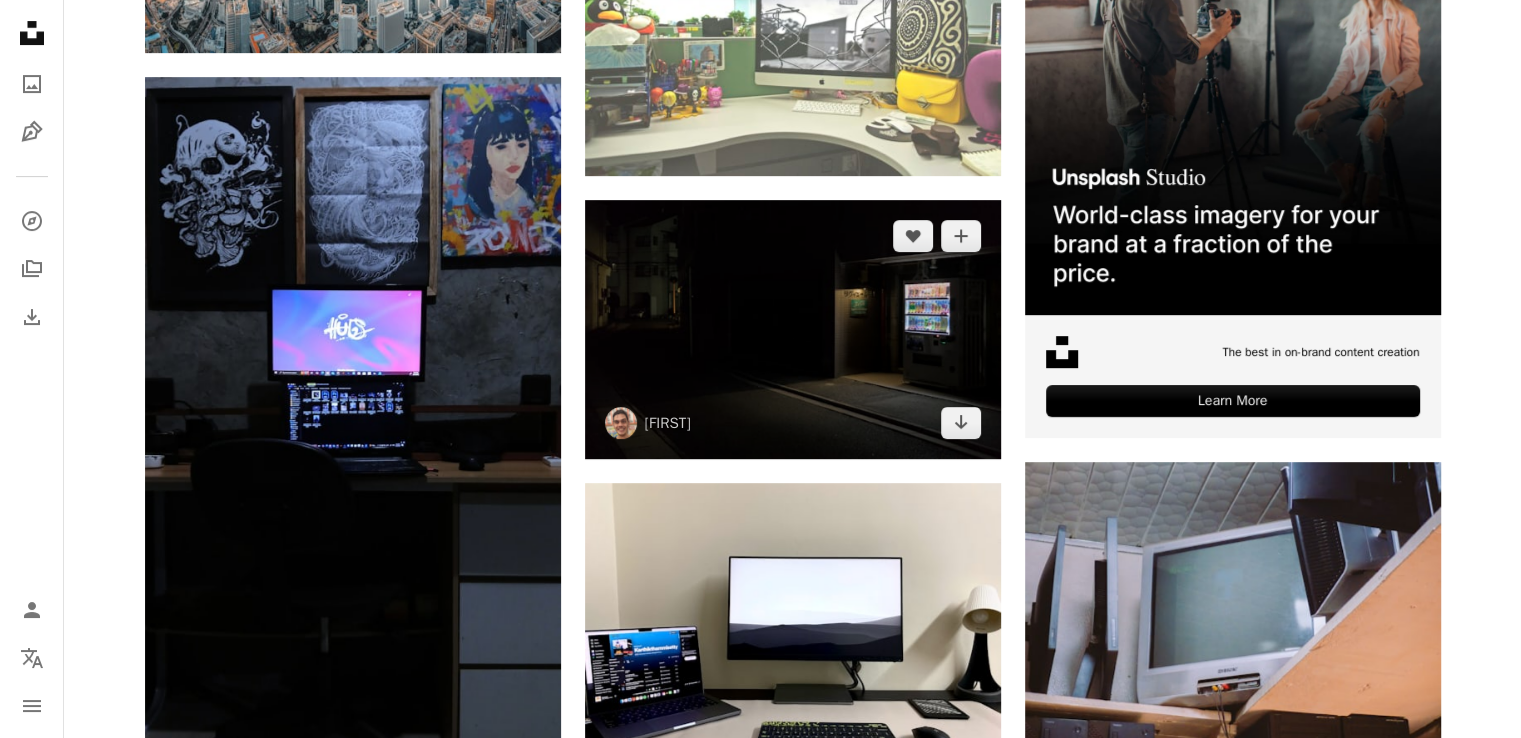 click at bounding box center [793, 330] 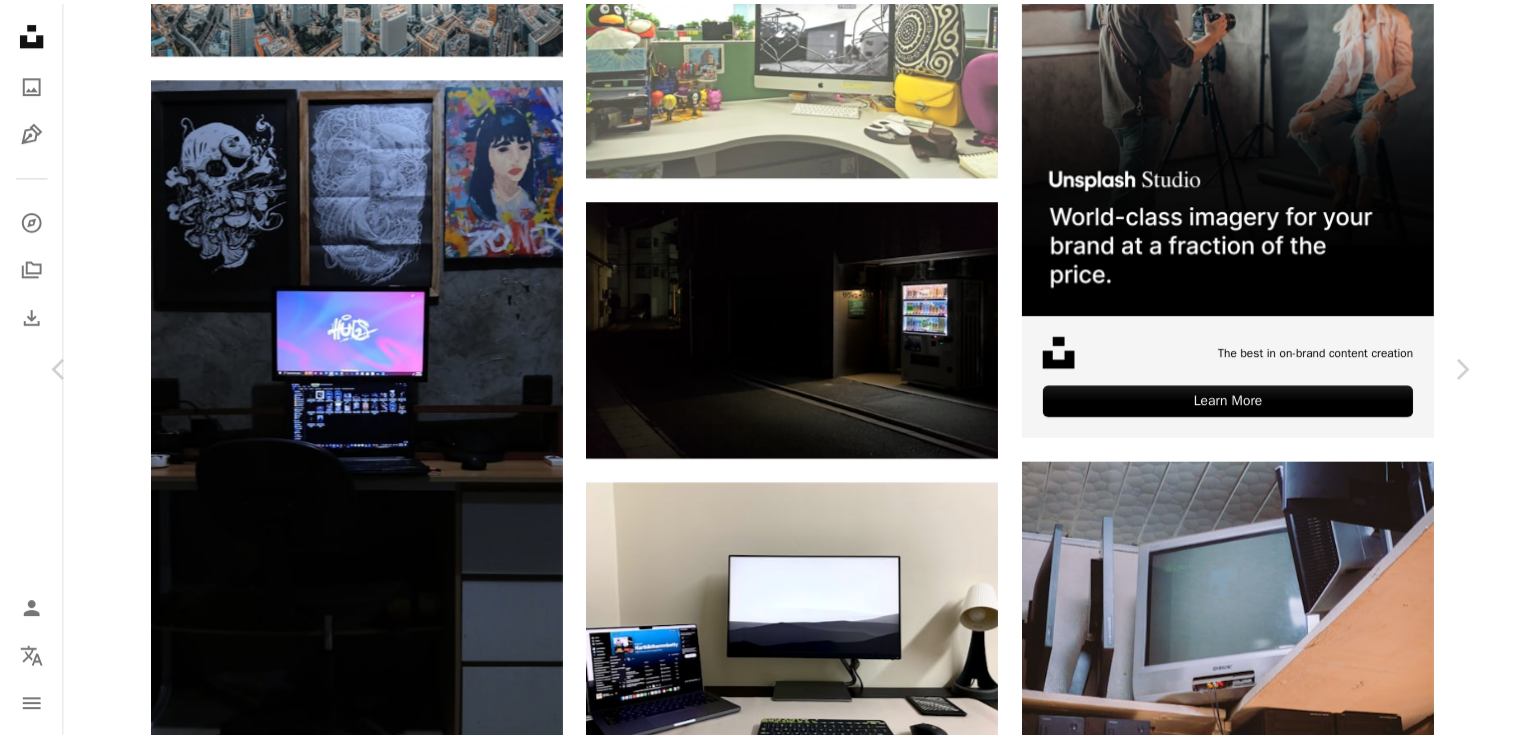 scroll, scrollTop: 2400, scrollLeft: 0, axis: vertical 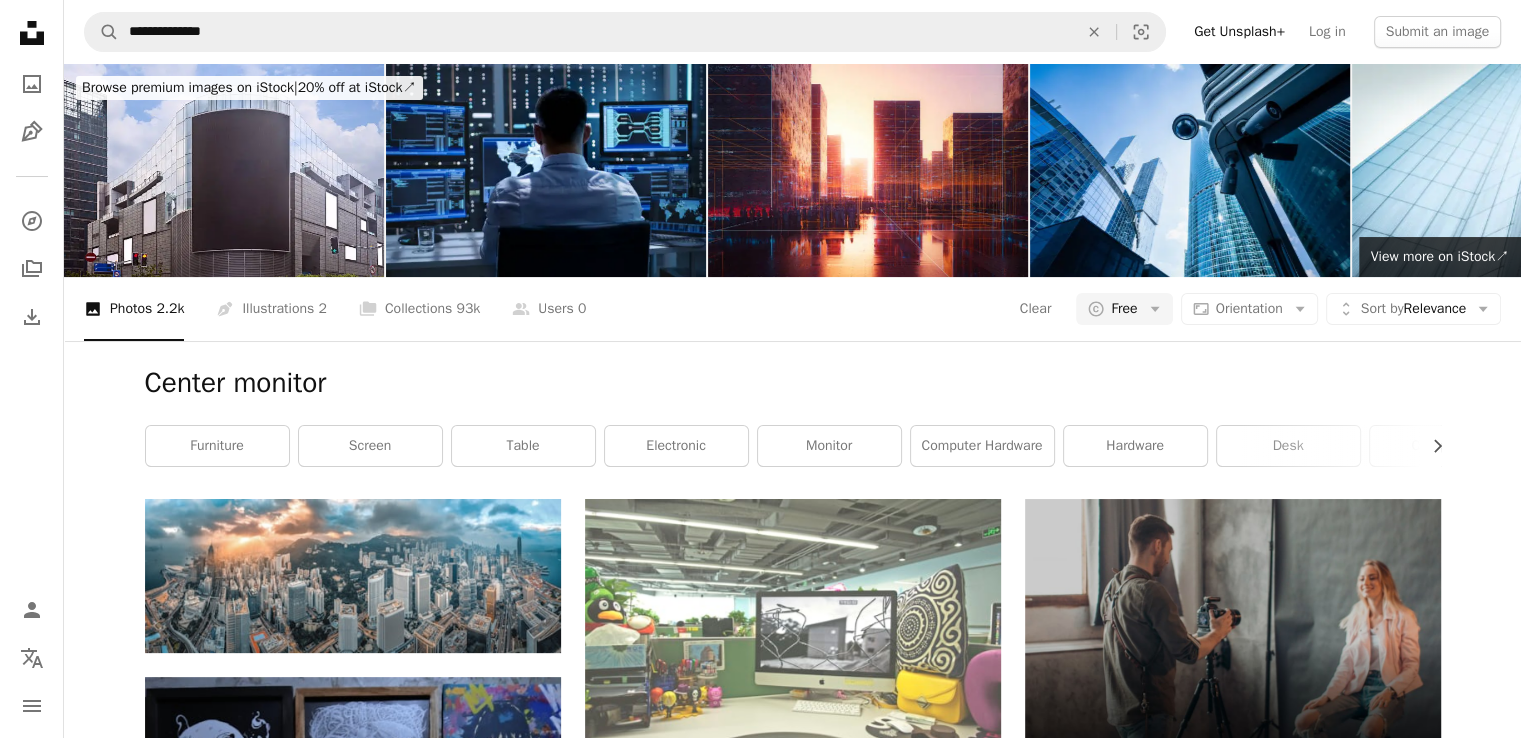 drag, startPoint x: 1445, startPoint y: 479, endPoint x: 1437, endPoint y: -3, distance: 482.06638 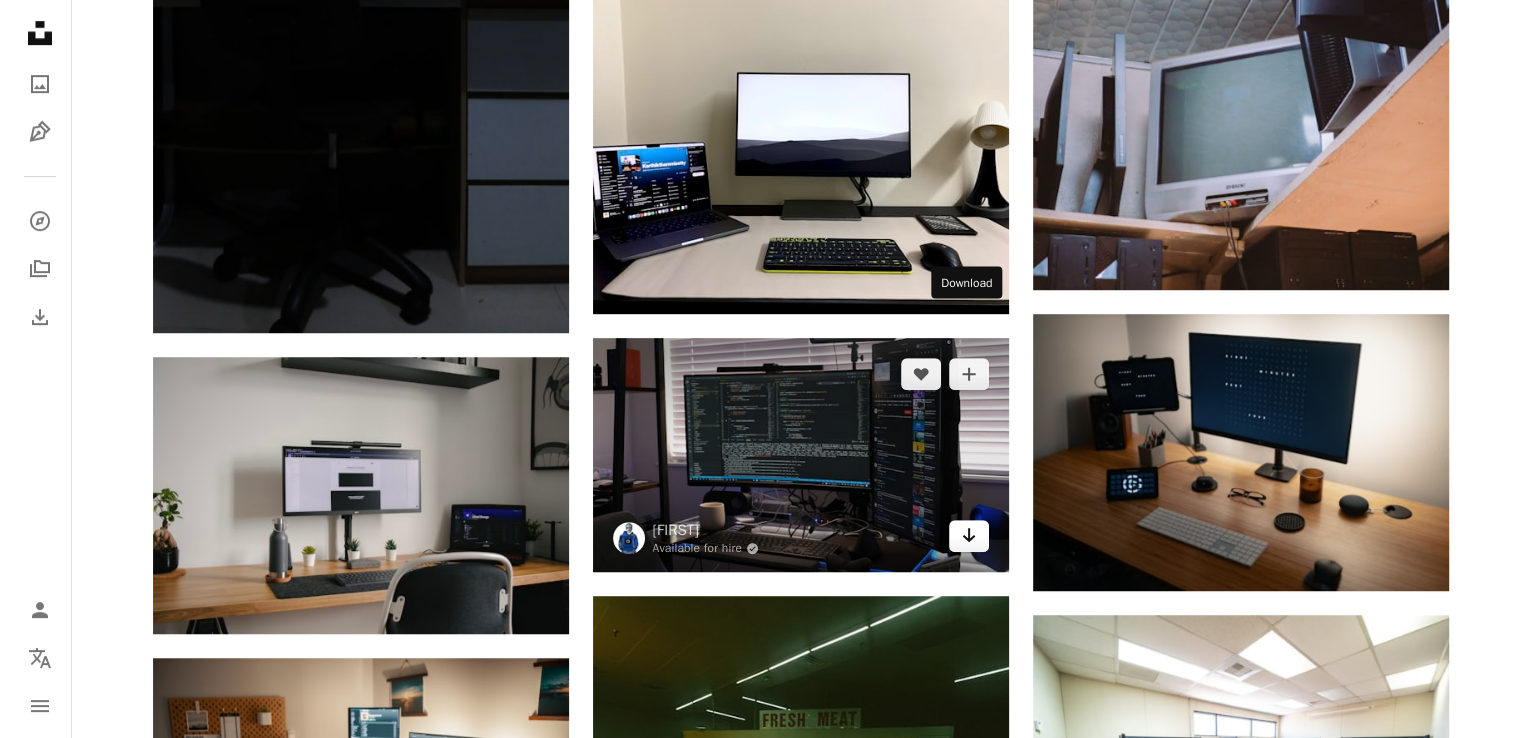 scroll, scrollTop: 1100, scrollLeft: 0, axis: vertical 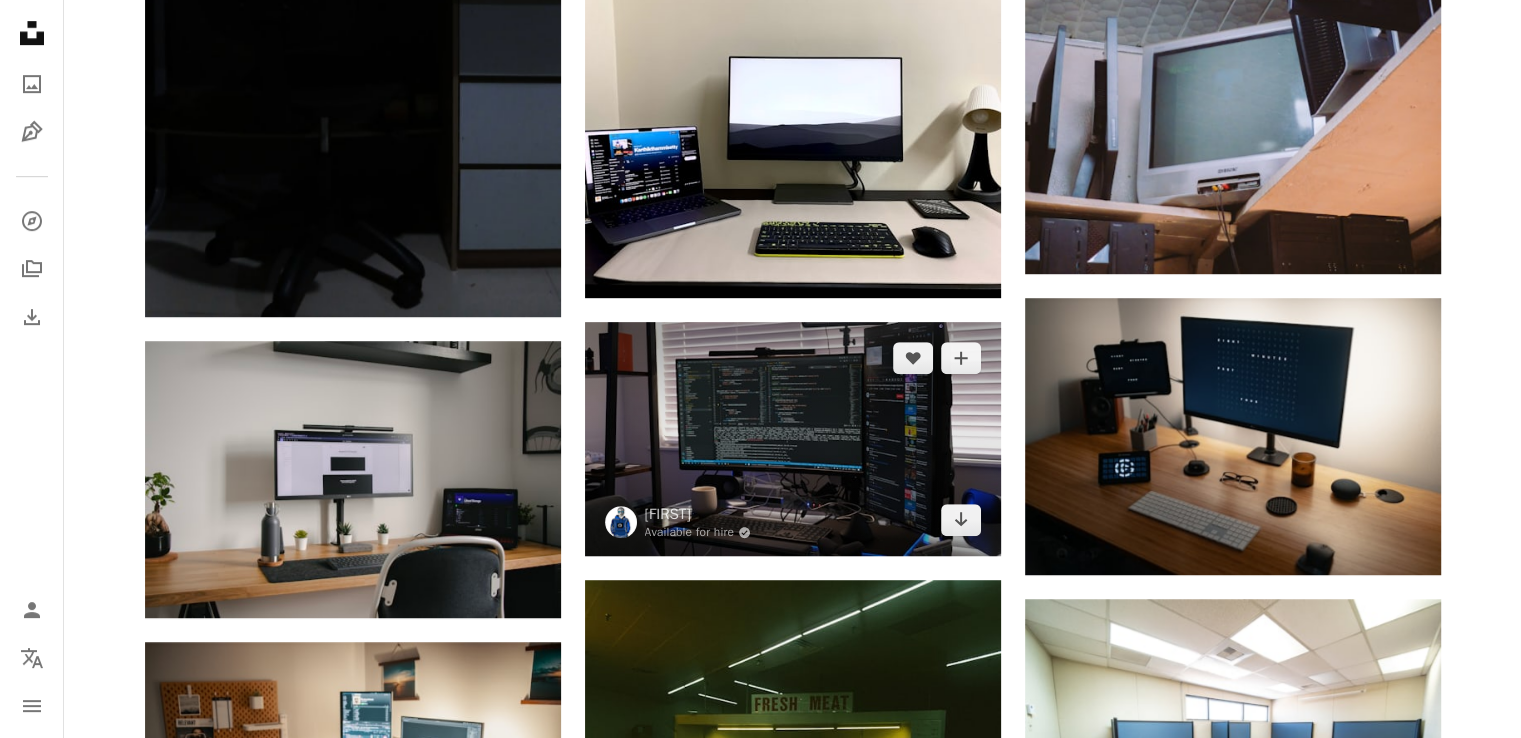 click at bounding box center (793, 439) 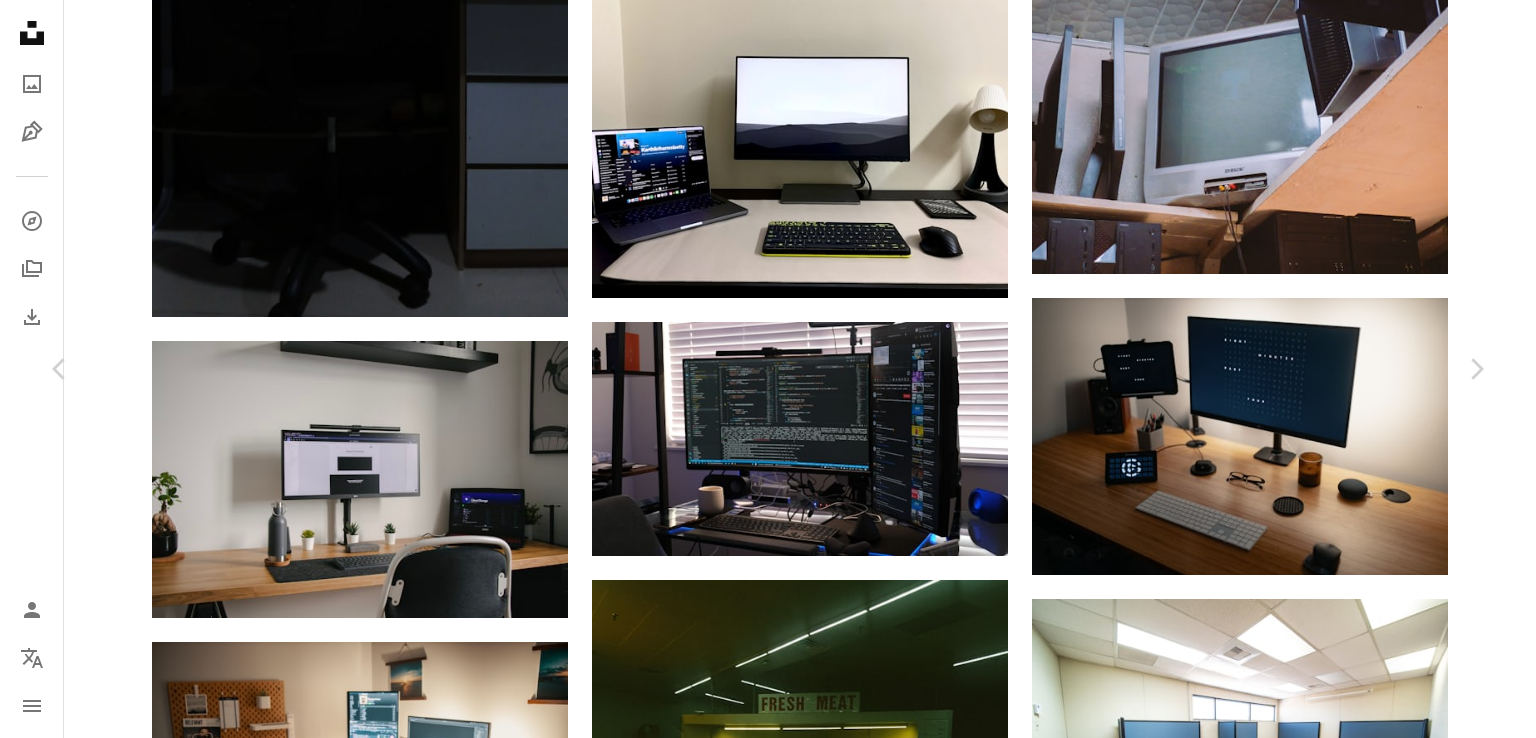 scroll, scrollTop: 1900, scrollLeft: 0, axis: vertical 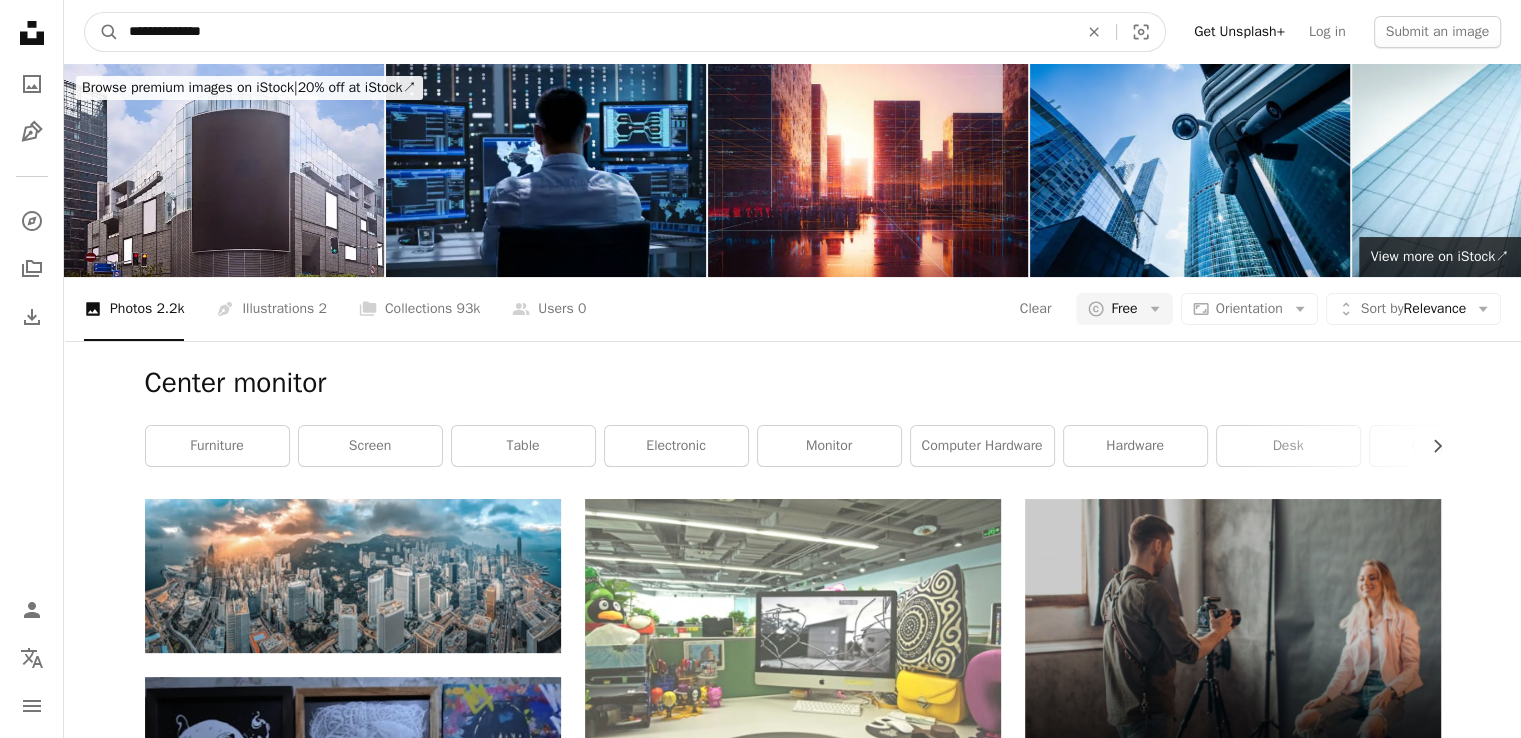 drag, startPoint x: 263, startPoint y: 40, endPoint x: 64, endPoint y: 34, distance: 199.09044 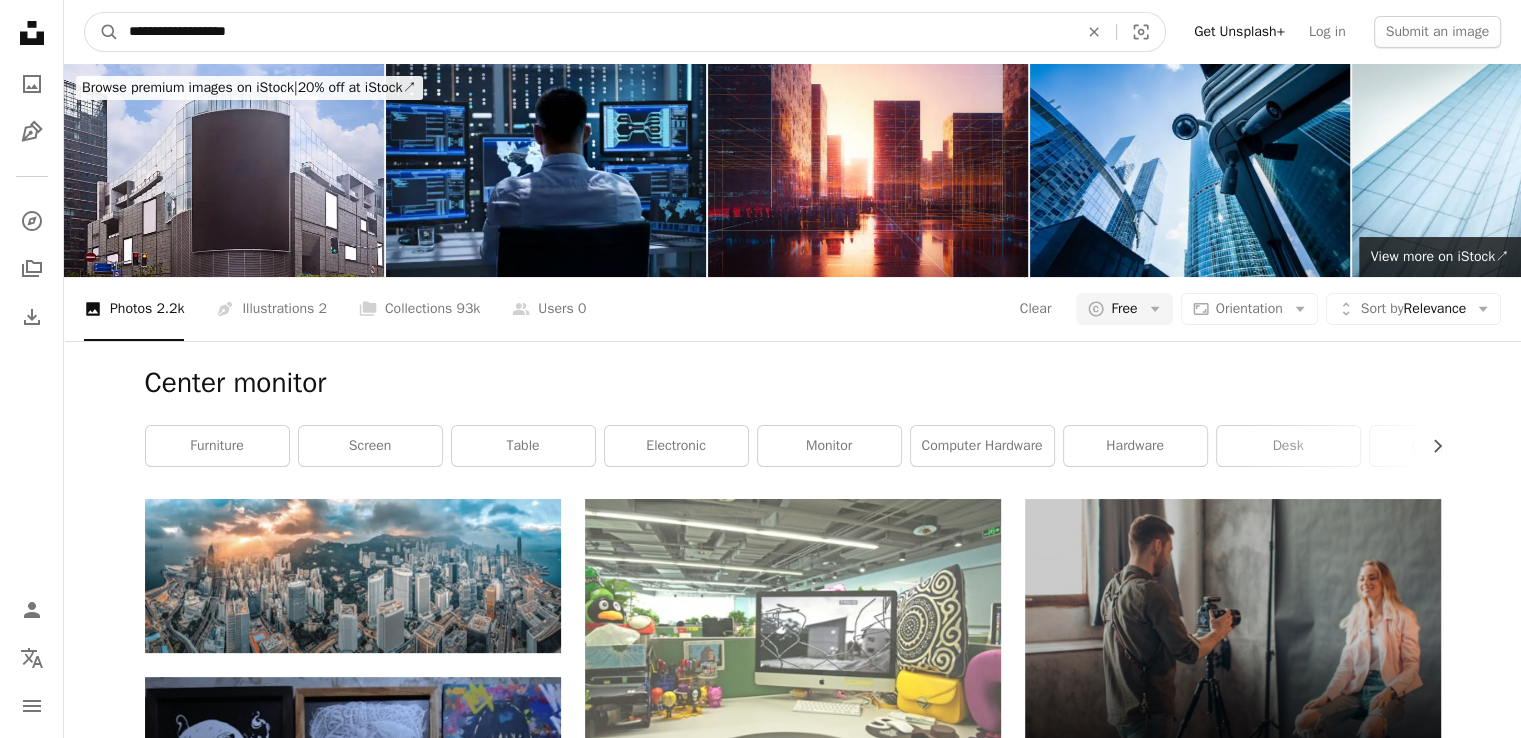click on "A magnifying glass" at bounding box center [102, 32] 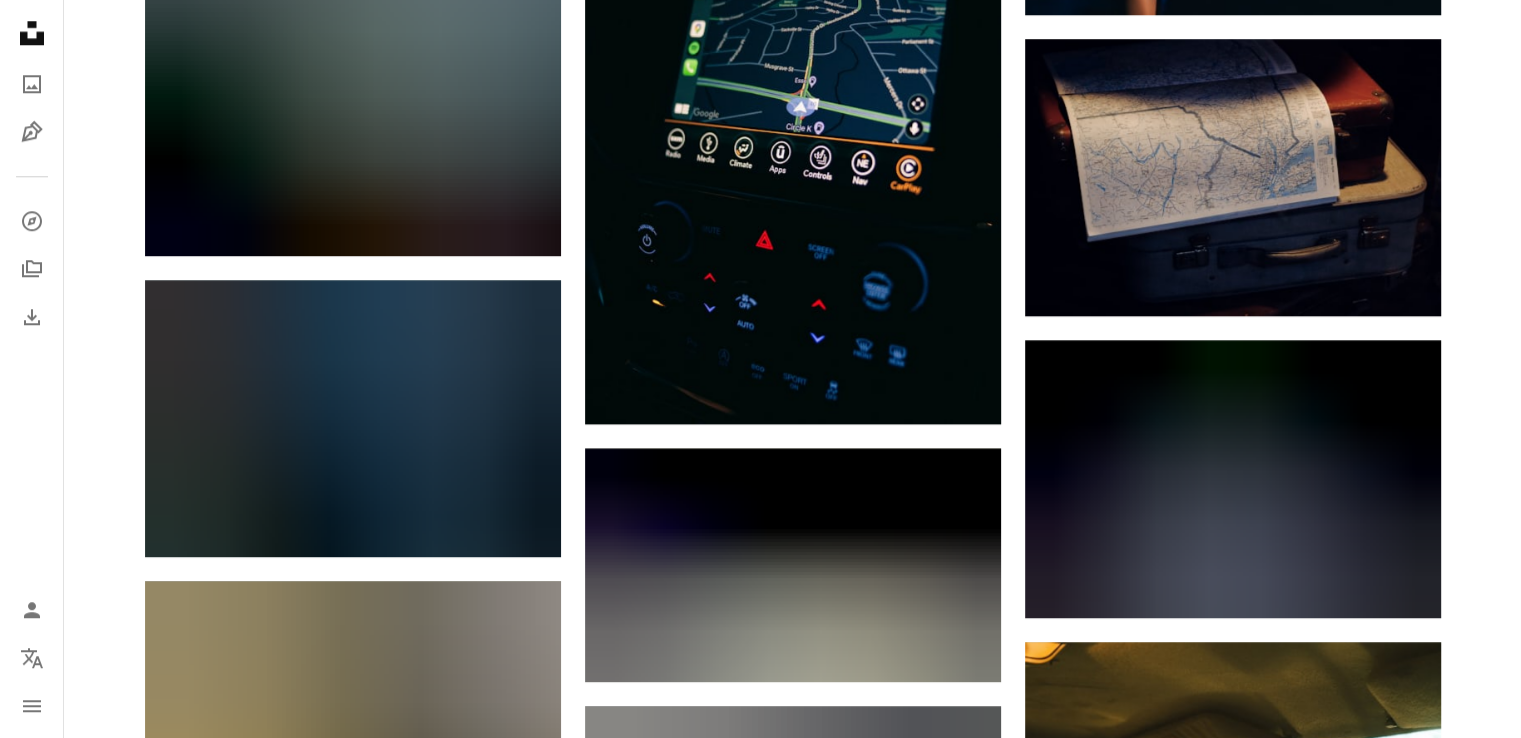 scroll, scrollTop: 2100, scrollLeft: 0, axis: vertical 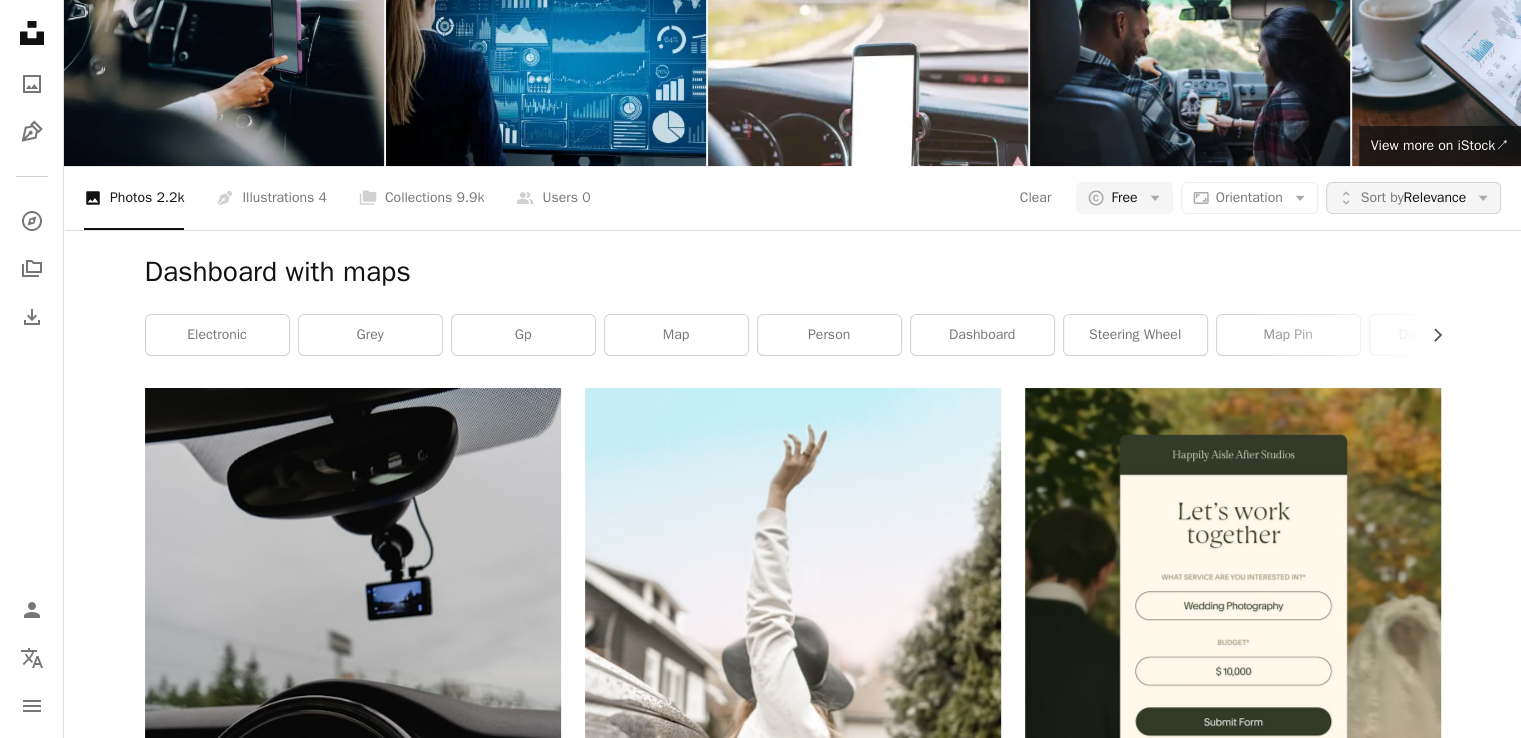 drag, startPoint x: 1448, startPoint y: 529, endPoint x: 1361, endPoint y: 106, distance: 431.85416 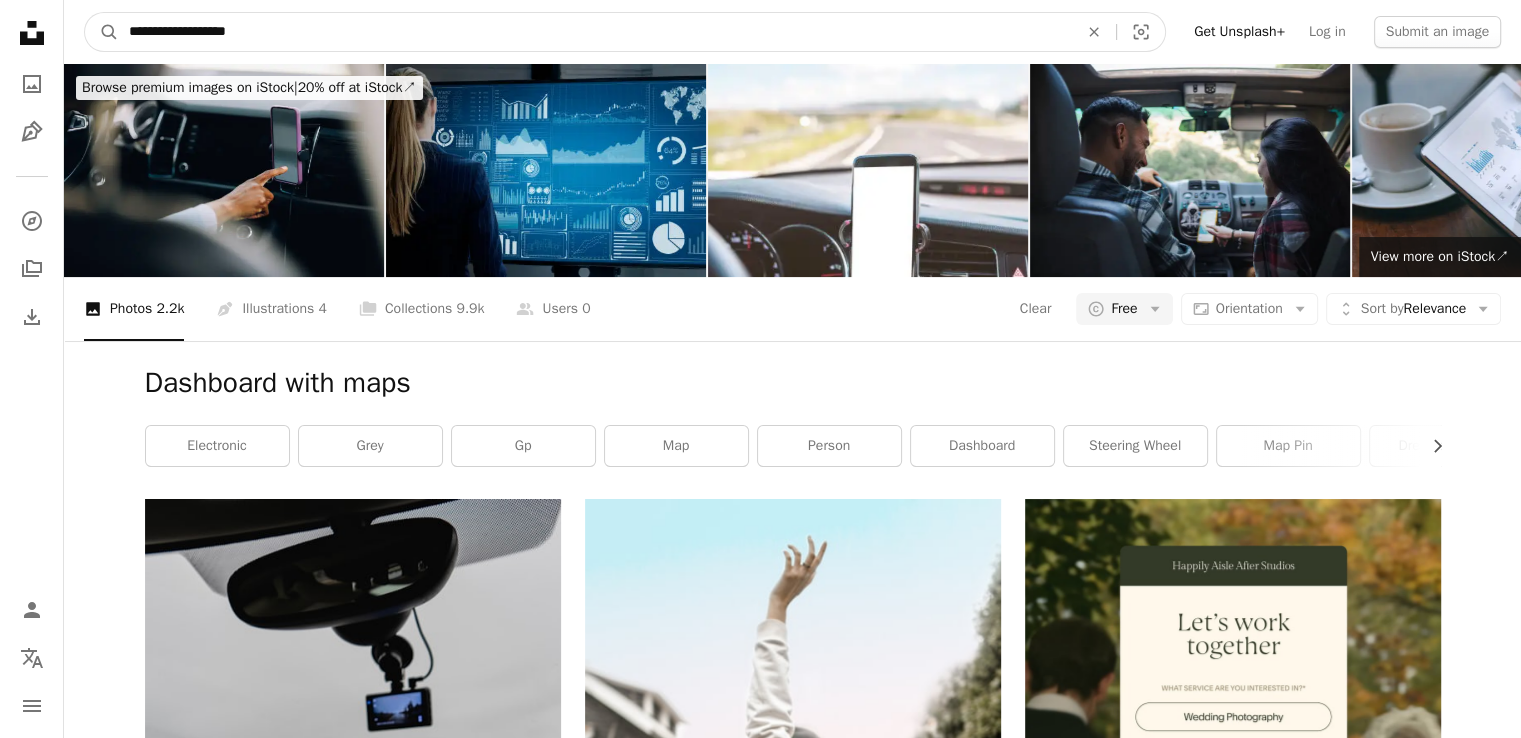 drag, startPoint x: 91, startPoint y: 32, endPoint x: 17, endPoint y: 19, distance: 75.13322 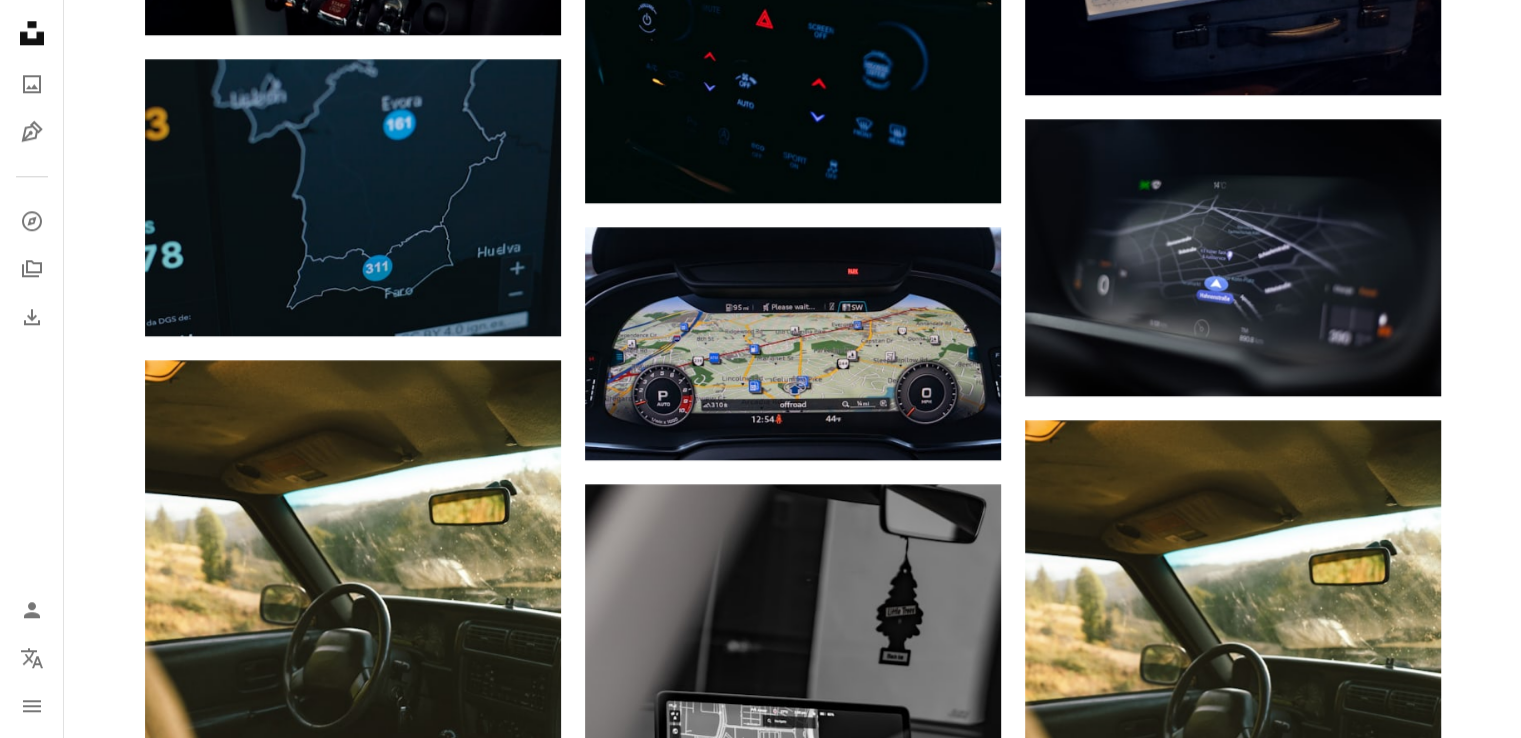 scroll, scrollTop: 2200, scrollLeft: 0, axis: vertical 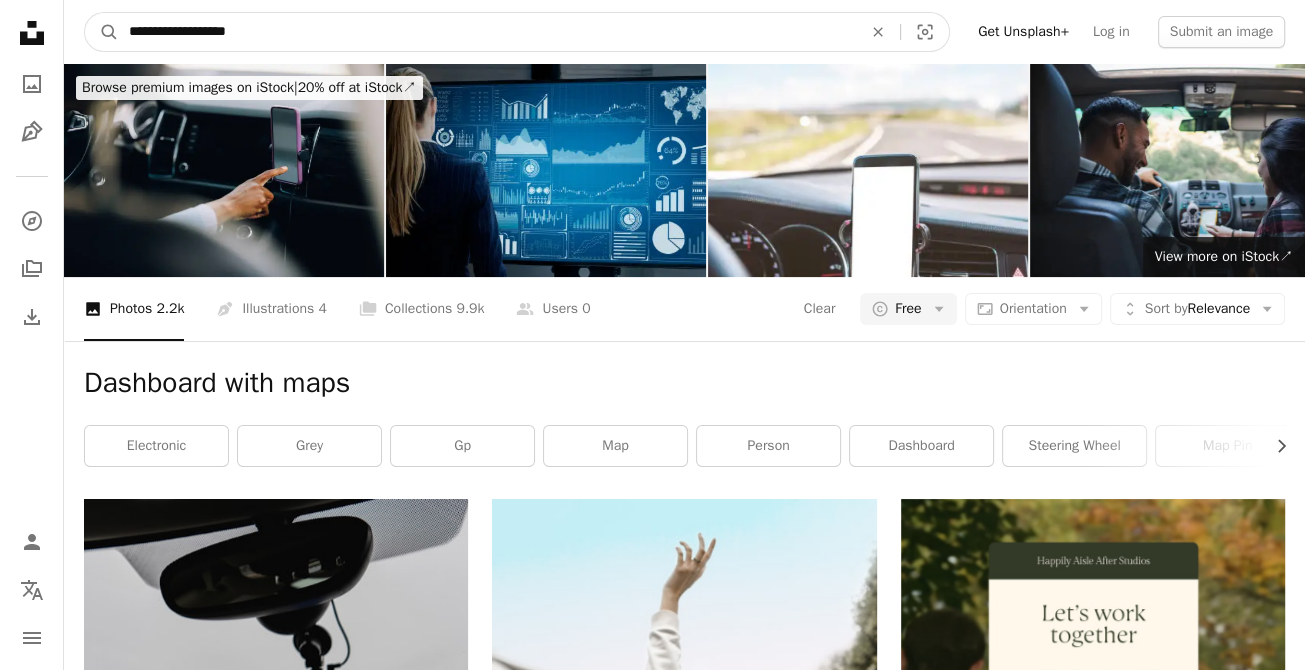 paste 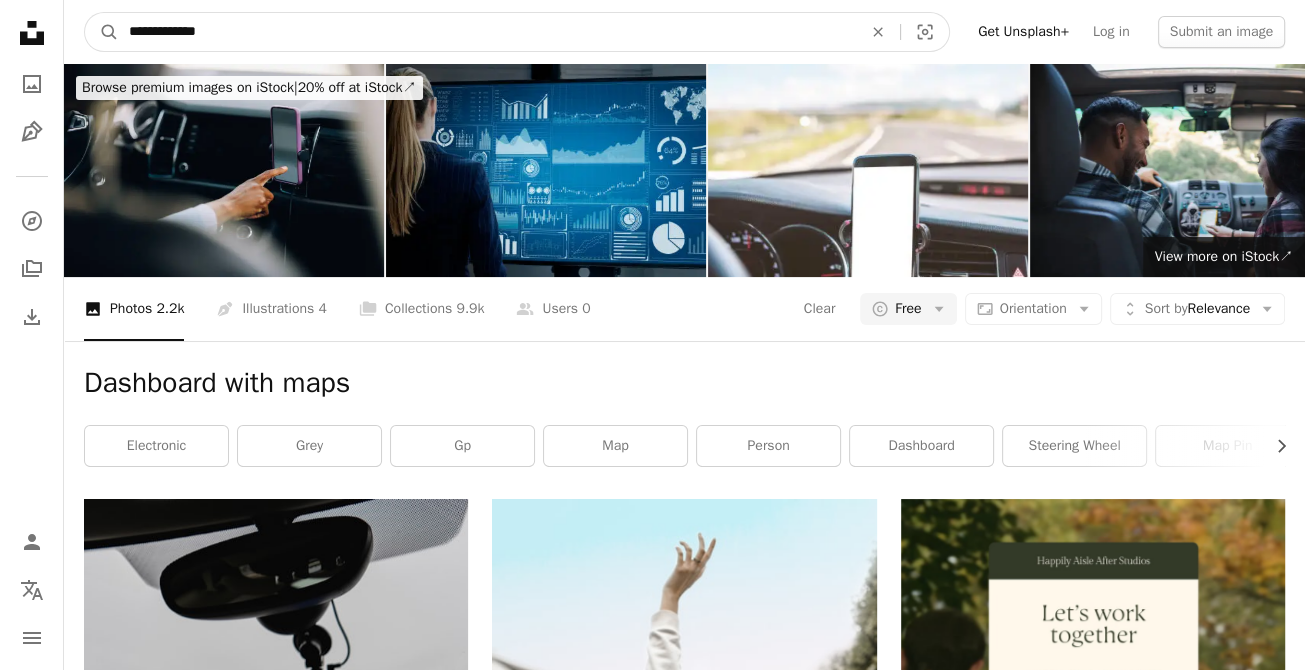 type on "**********" 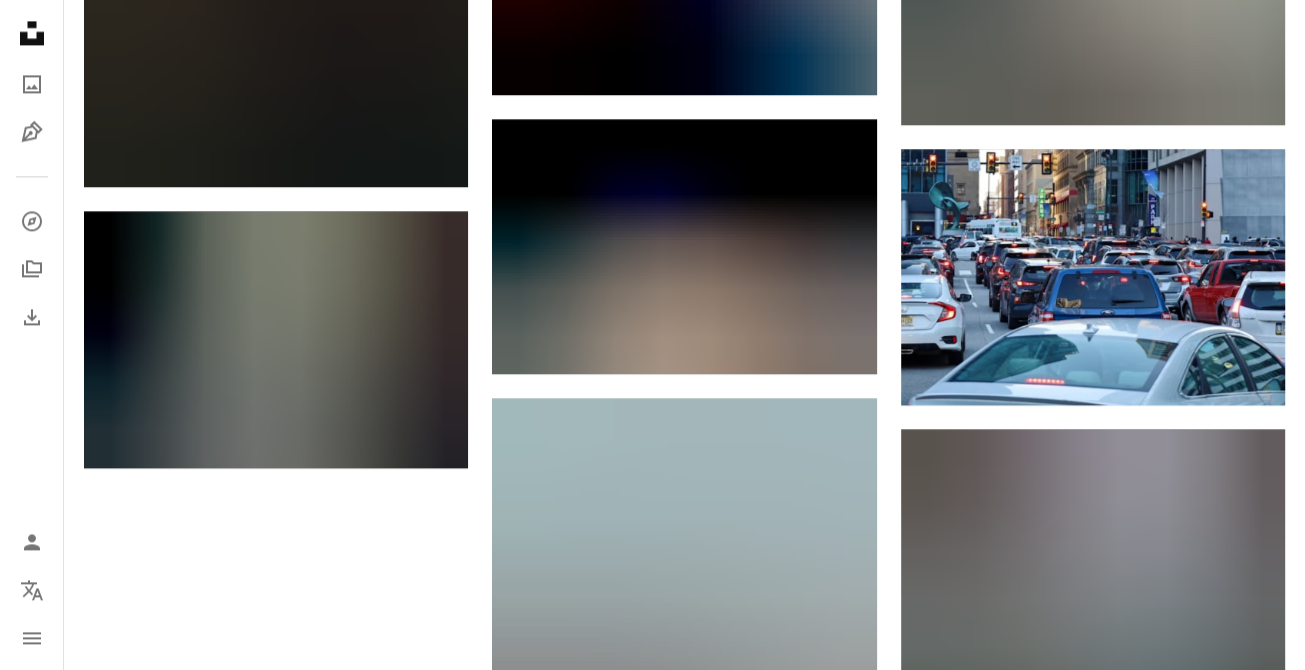 scroll, scrollTop: 2397, scrollLeft: 0, axis: vertical 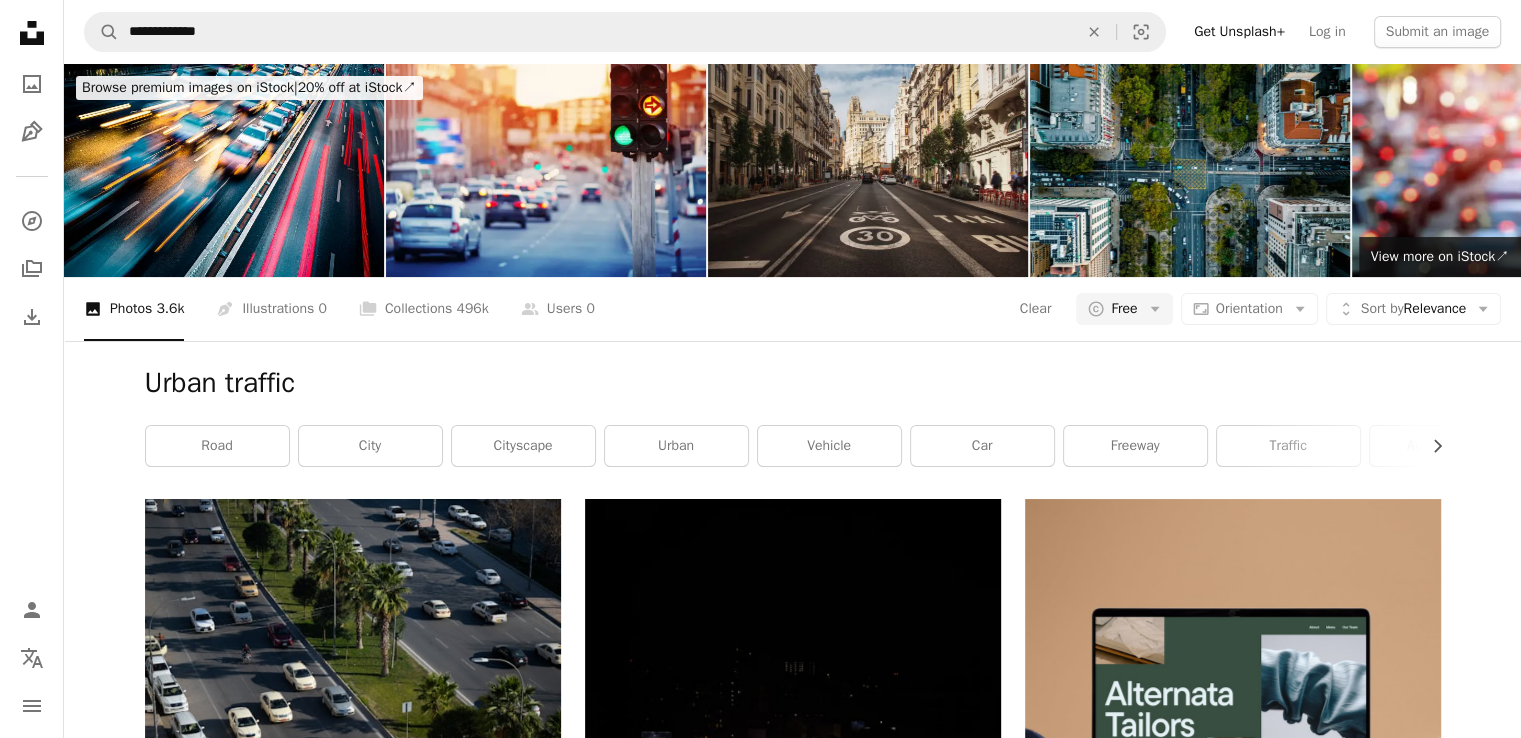 drag, startPoint x: 1501, startPoint y: 525, endPoint x: 1531, endPoint y: 154, distance: 372.21097 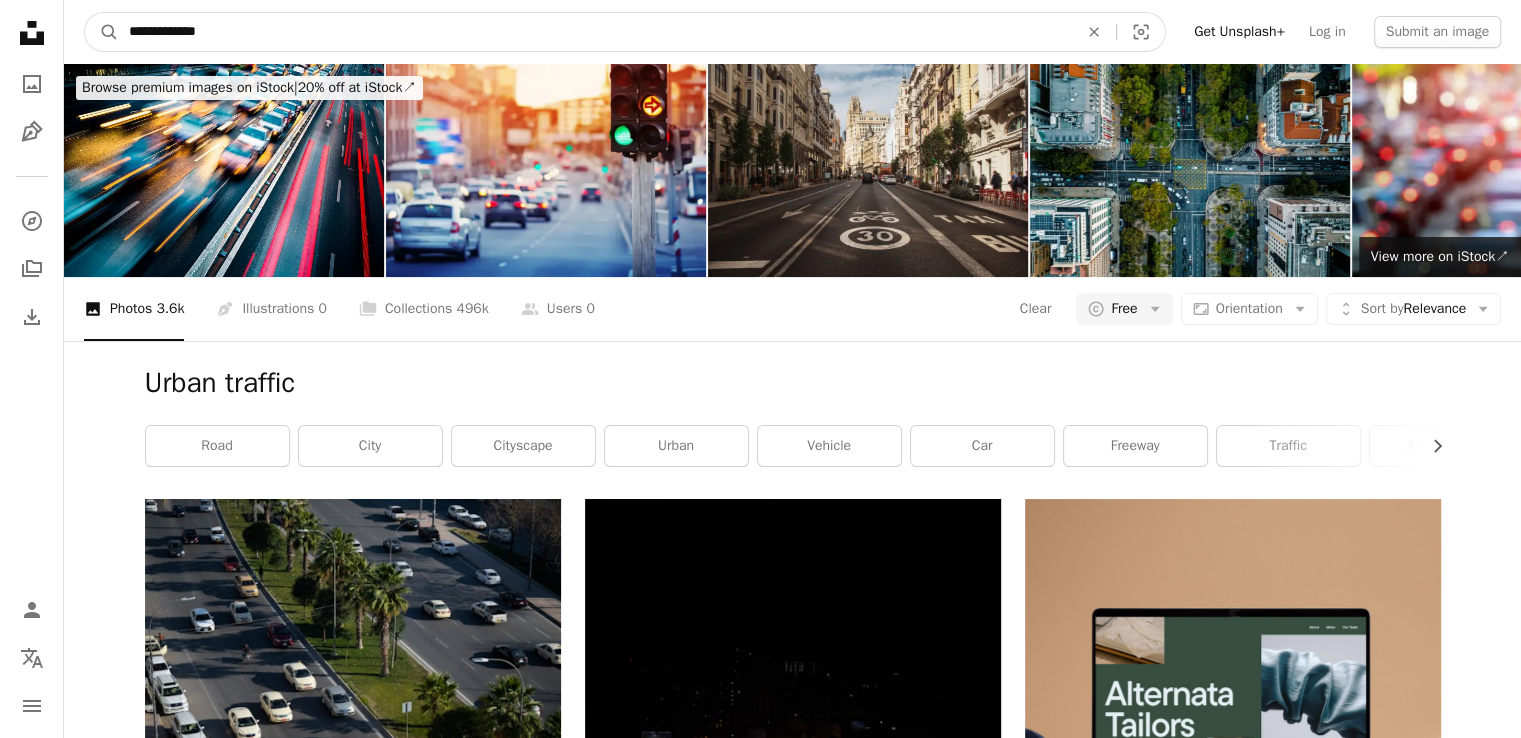 drag, startPoint x: 268, startPoint y: 37, endPoint x: 0, endPoint y: 5, distance: 269.9037 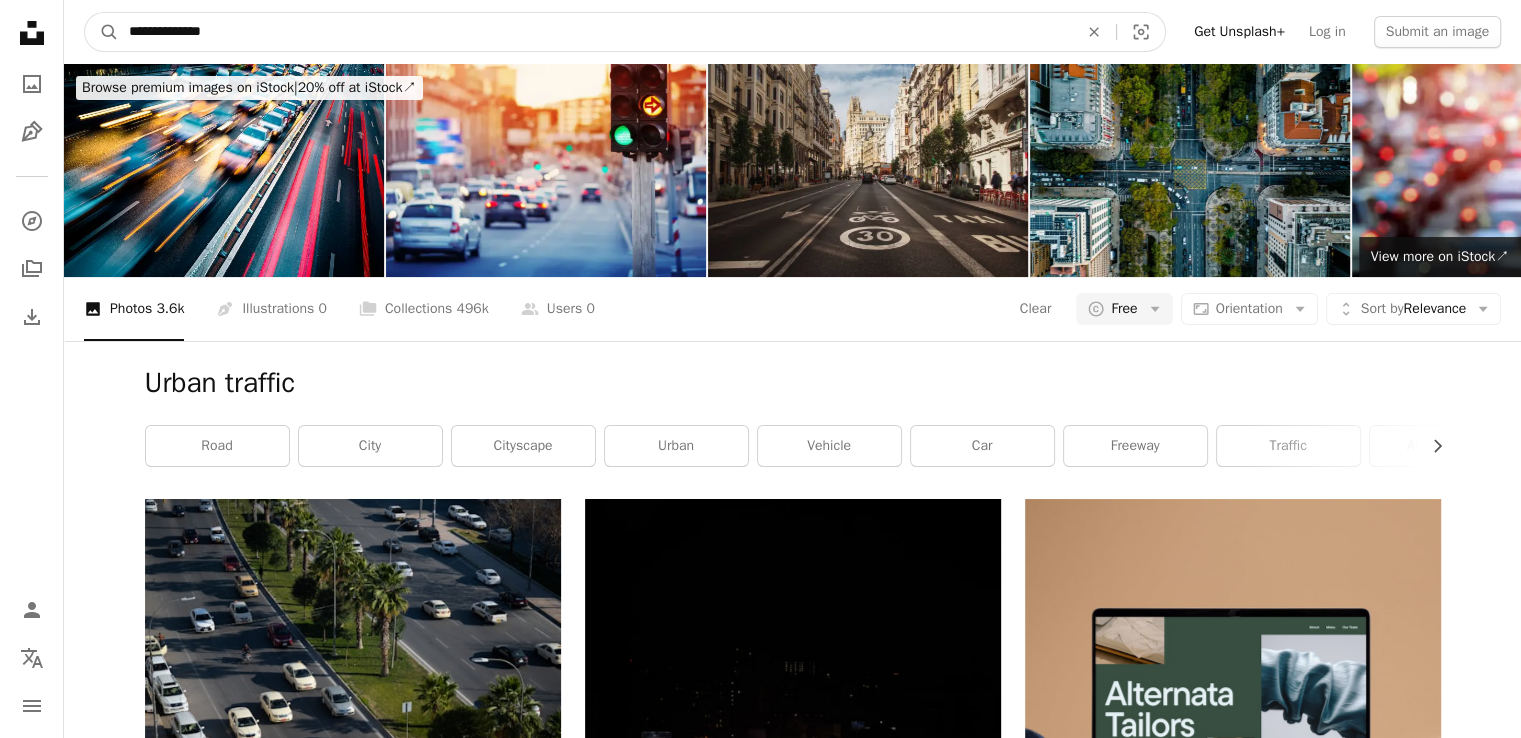 click on "A magnifying glass" at bounding box center [102, 32] 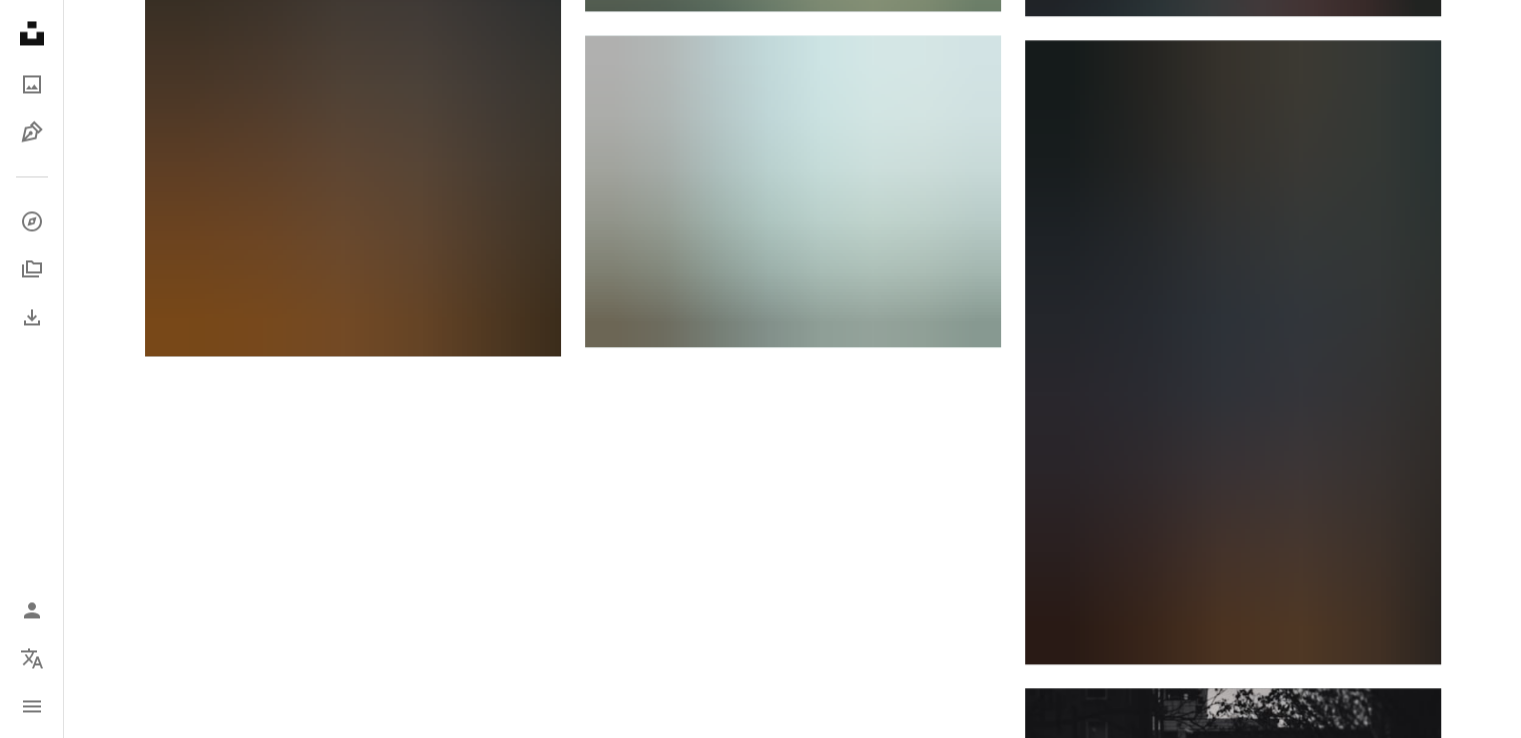 scroll, scrollTop: 3500, scrollLeft: 0, axis: vertical 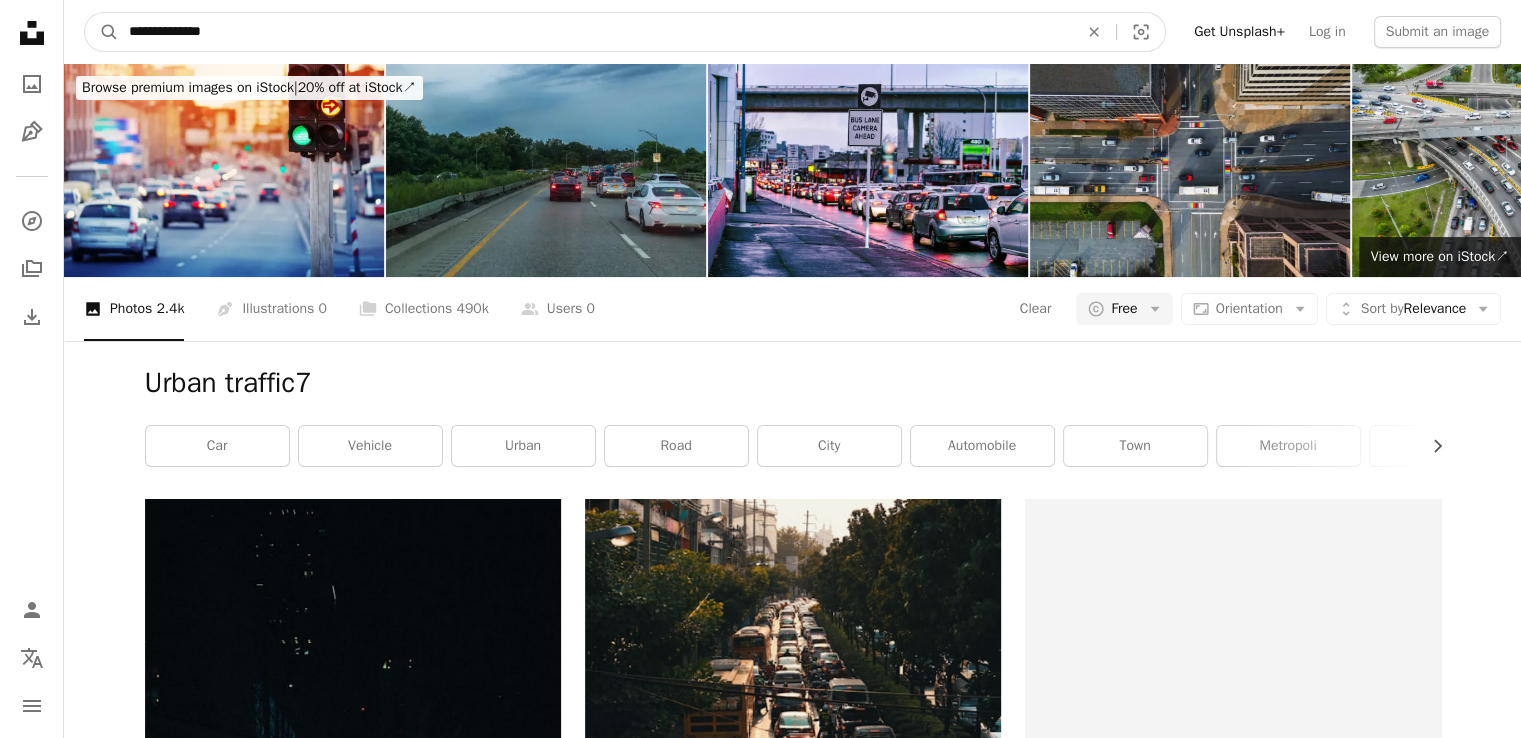 click on "**********" at bounding box center [595, 32] 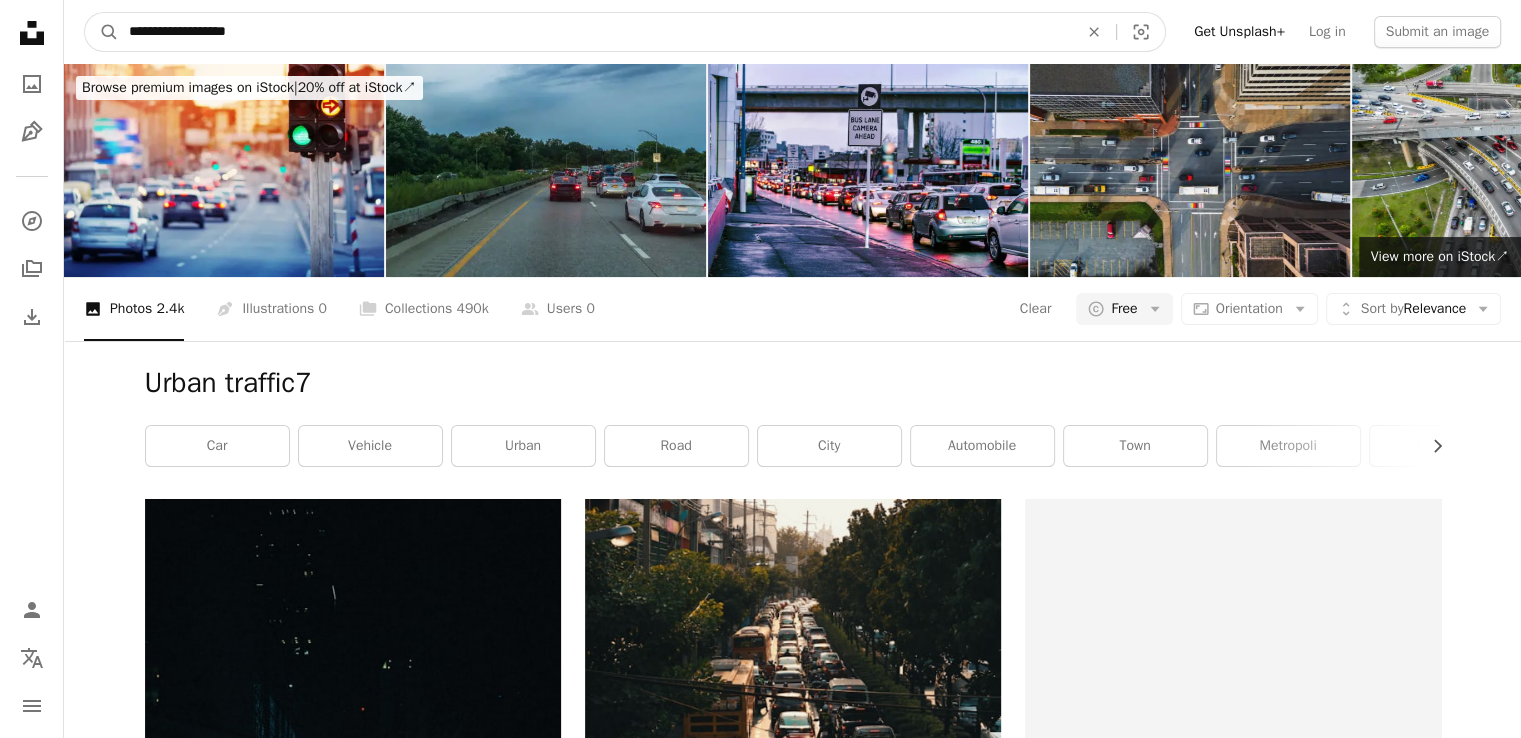 click on "A magnifying glass" at bounding box center (102, 32) 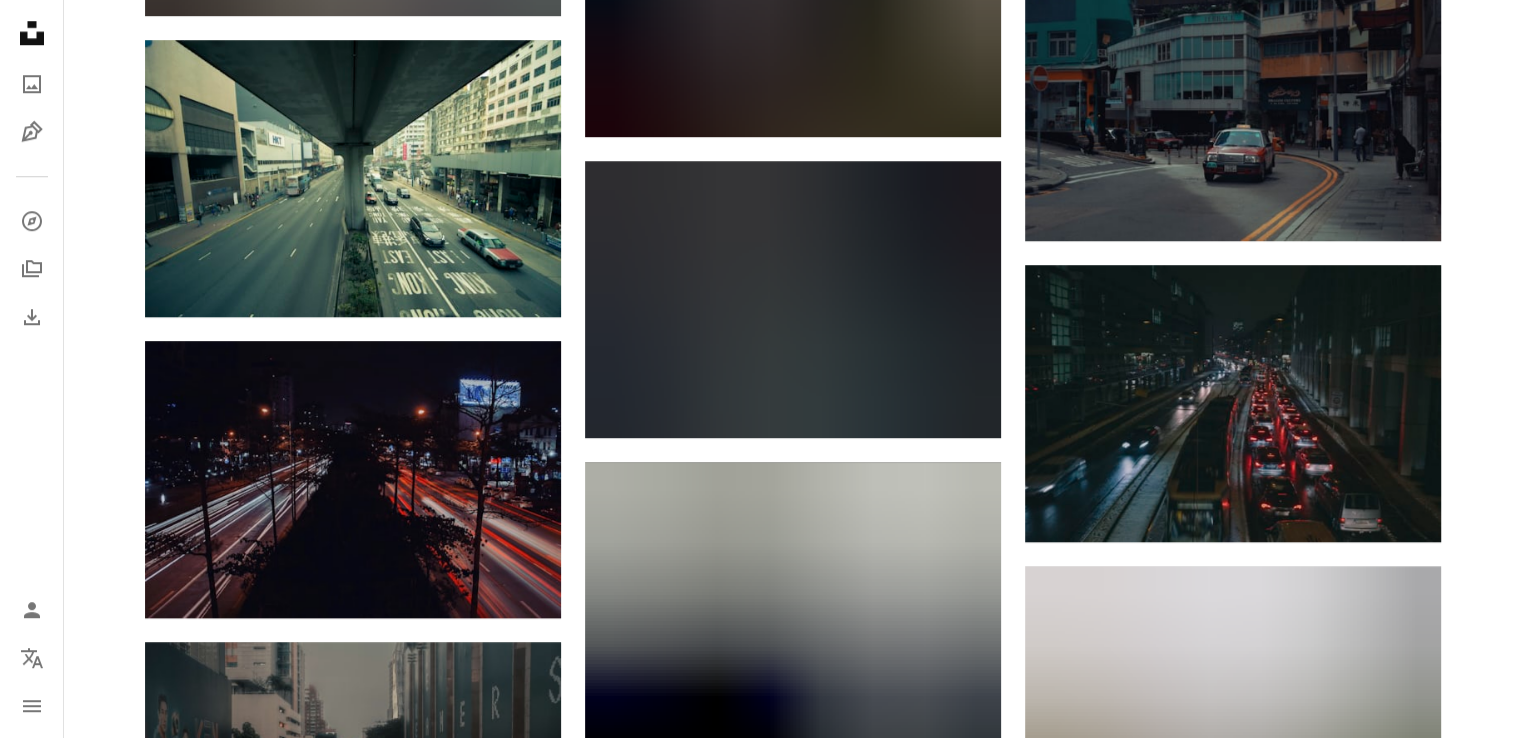 scroll, scrollTop: 2115, scrollLeft: 0, axis: vertical 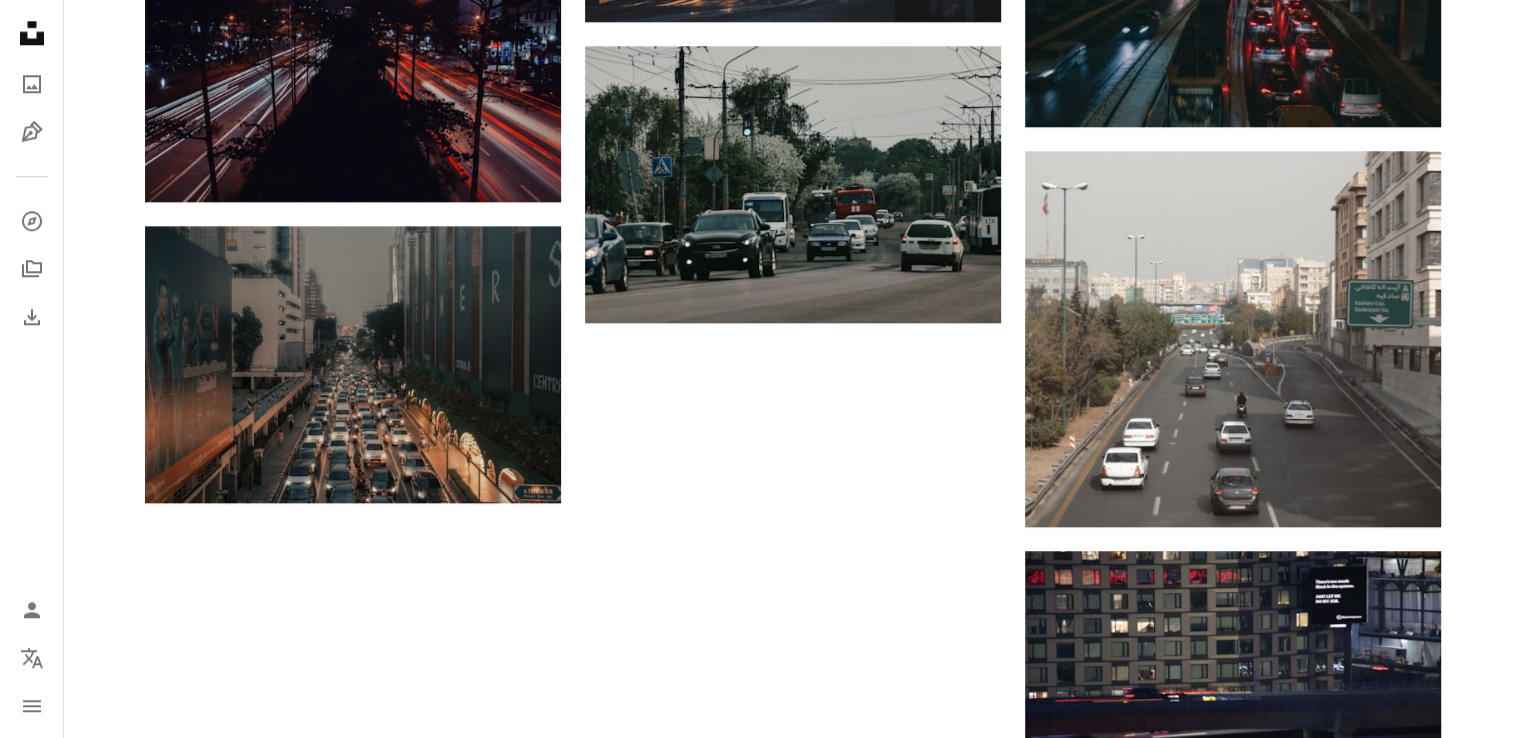 click on "Load more" at bounding box center [793, 909] 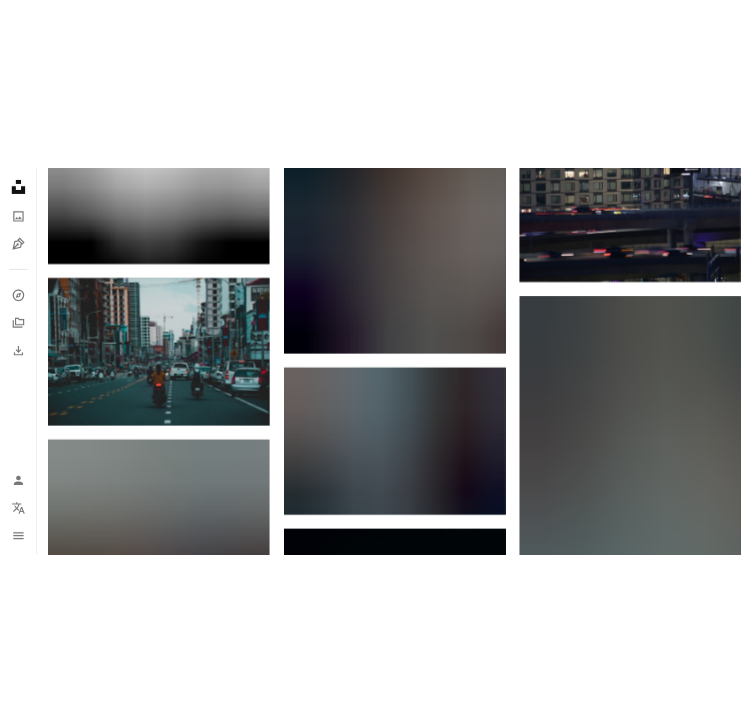 scroll, scrollTop: 2422, scrollLeft: 0, axis: vertical 